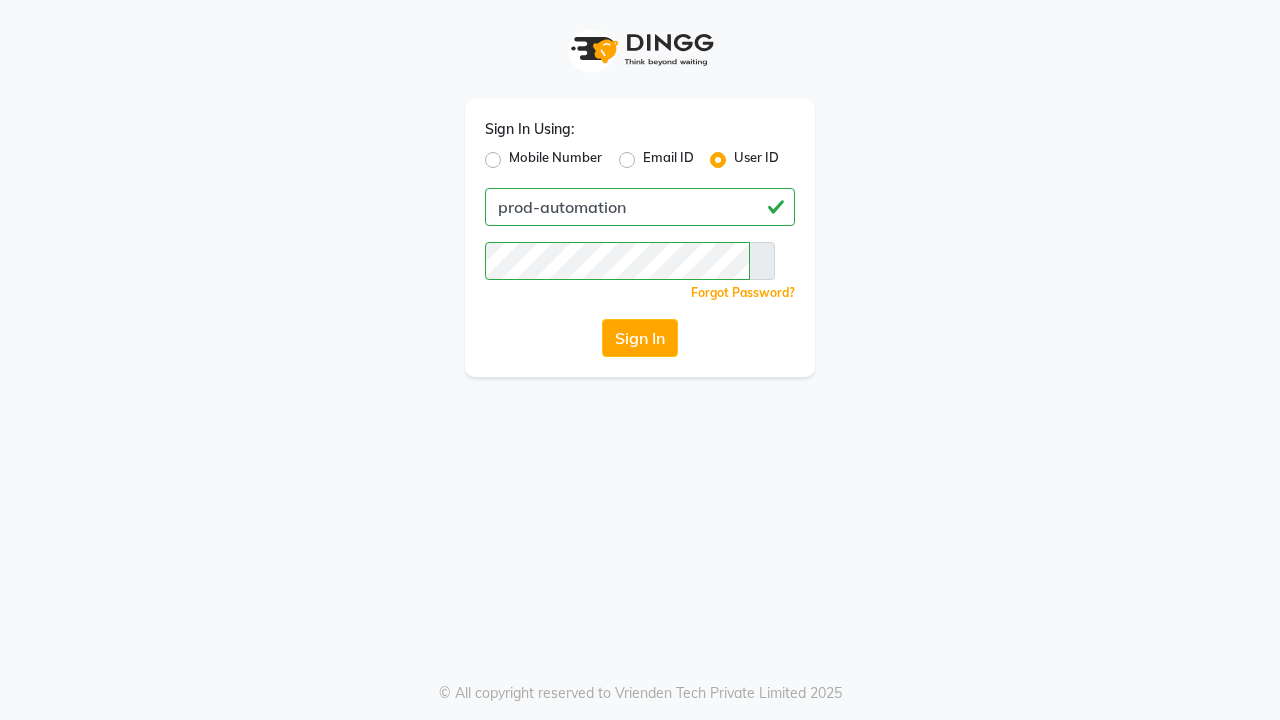 scroll, scrollTop: 0, scrollLeft: 0, axis: both 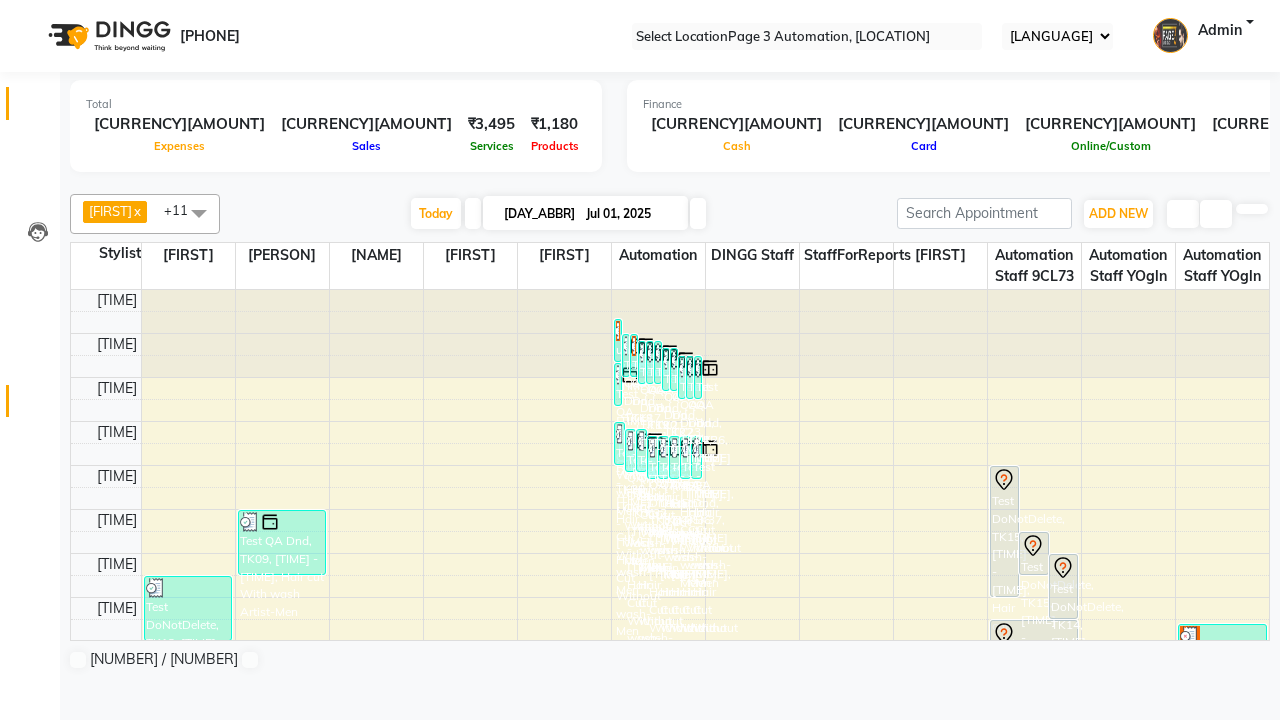 click at bounding box center (37, 406) 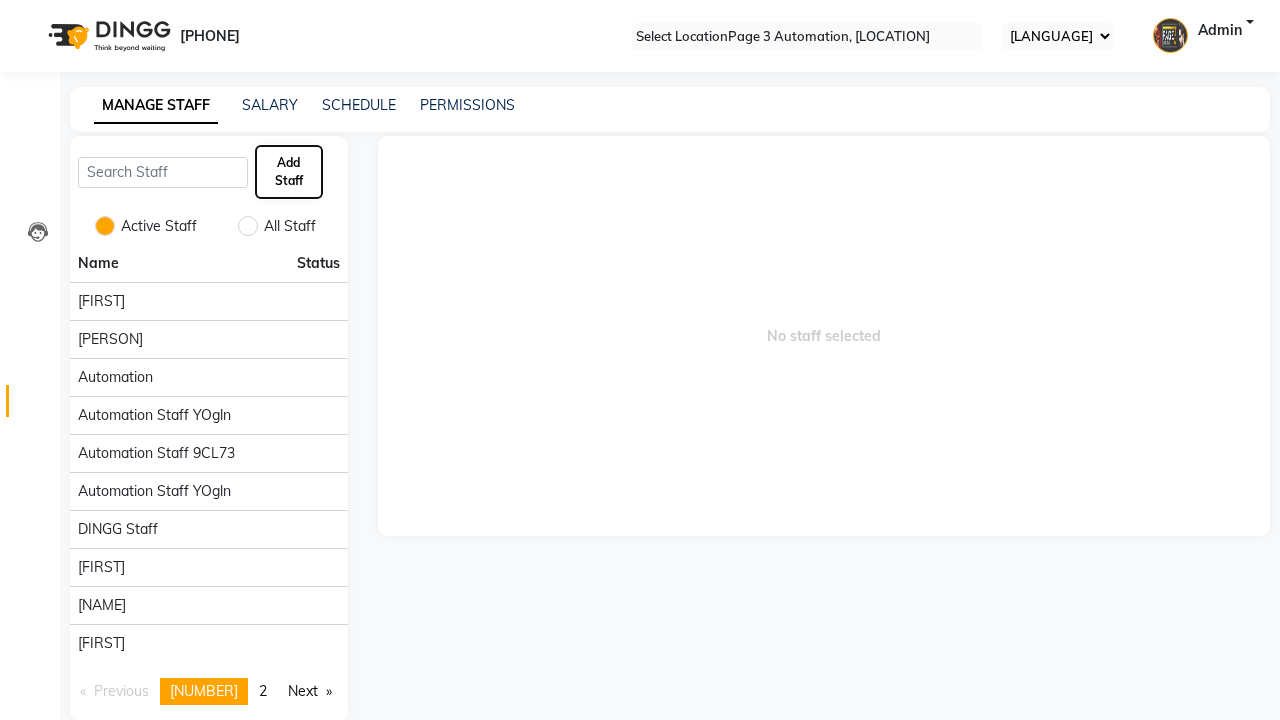 click on "Add Staff" at bounding box center (289, 172) 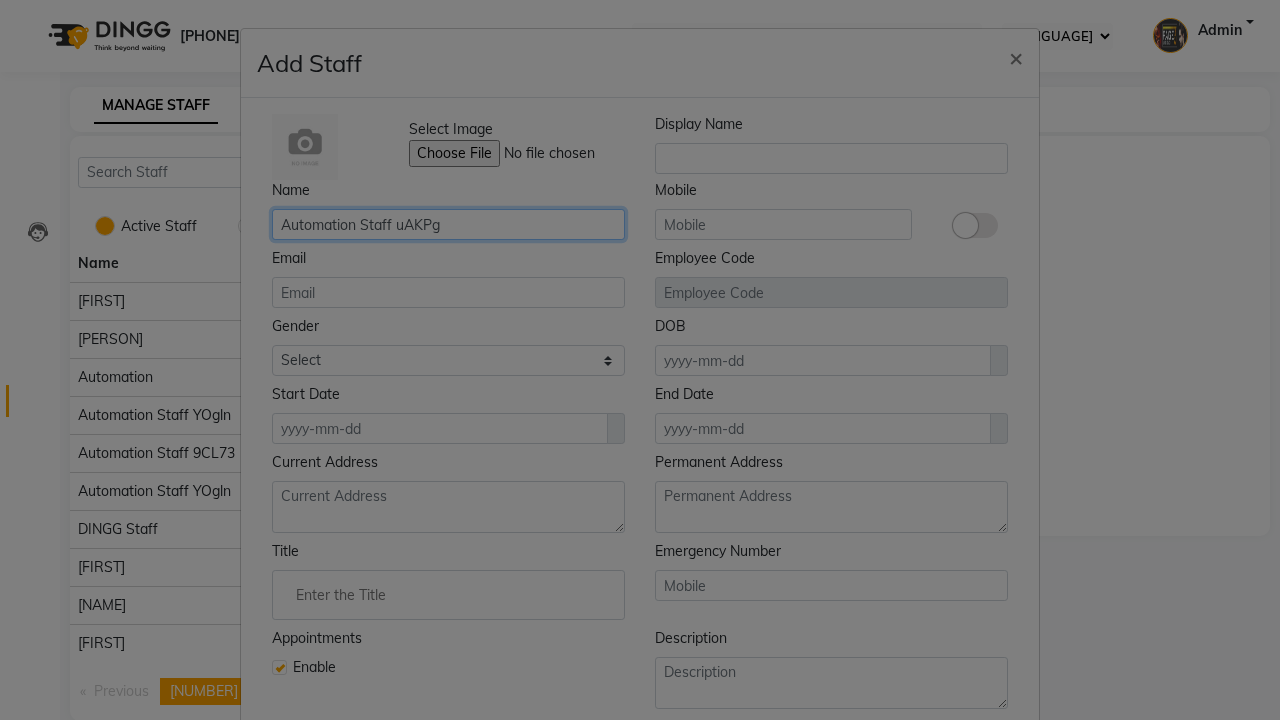 type on "Automation Staff uAKPg" 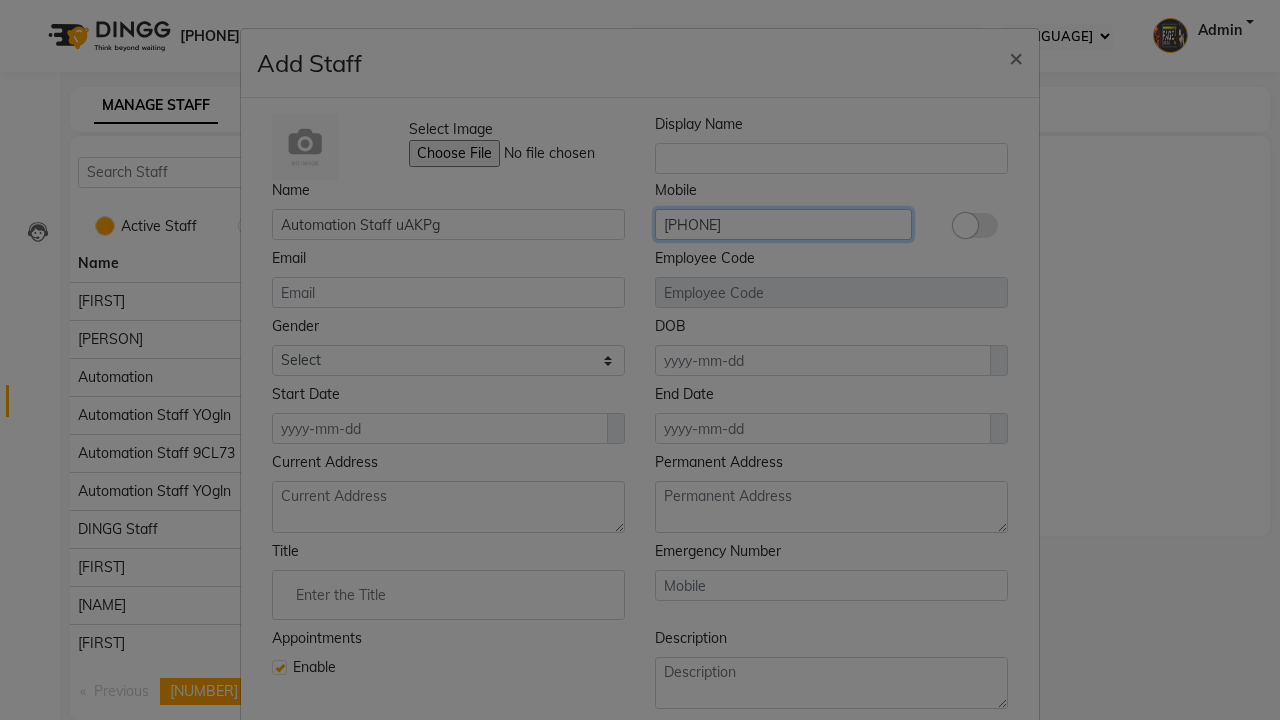 type on "[PHONE]" 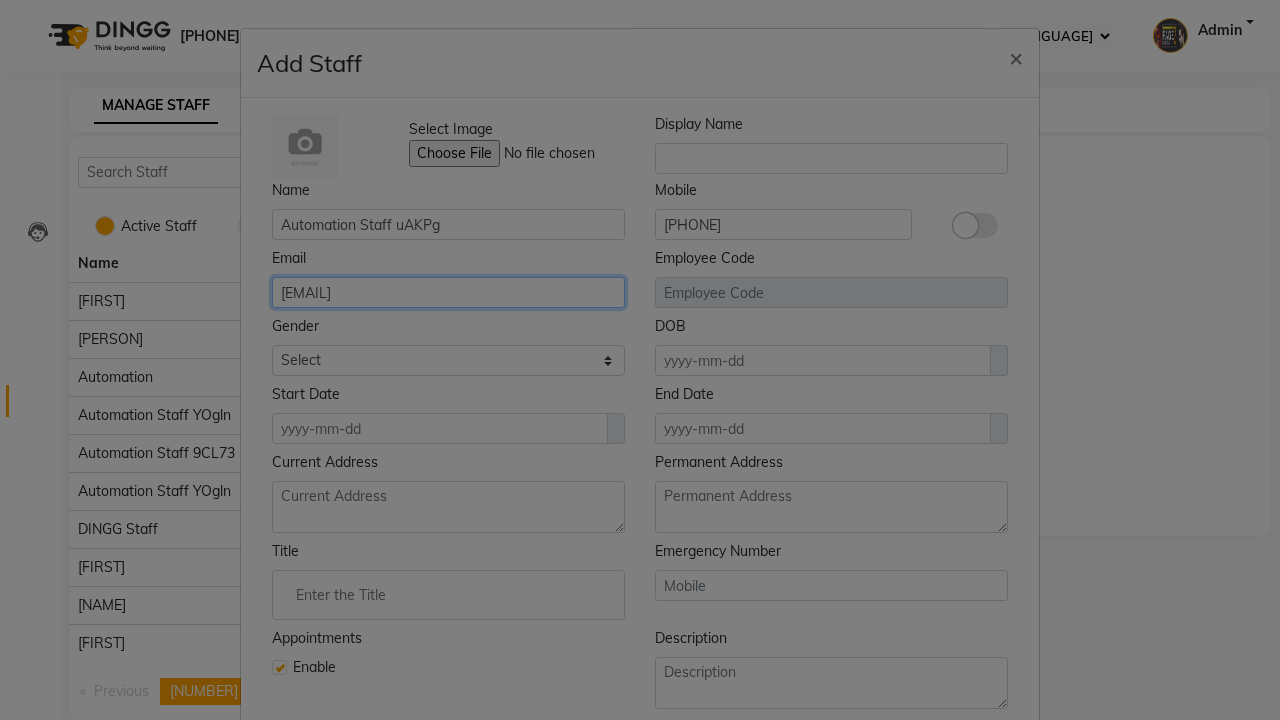 type on "[EMAIL]" 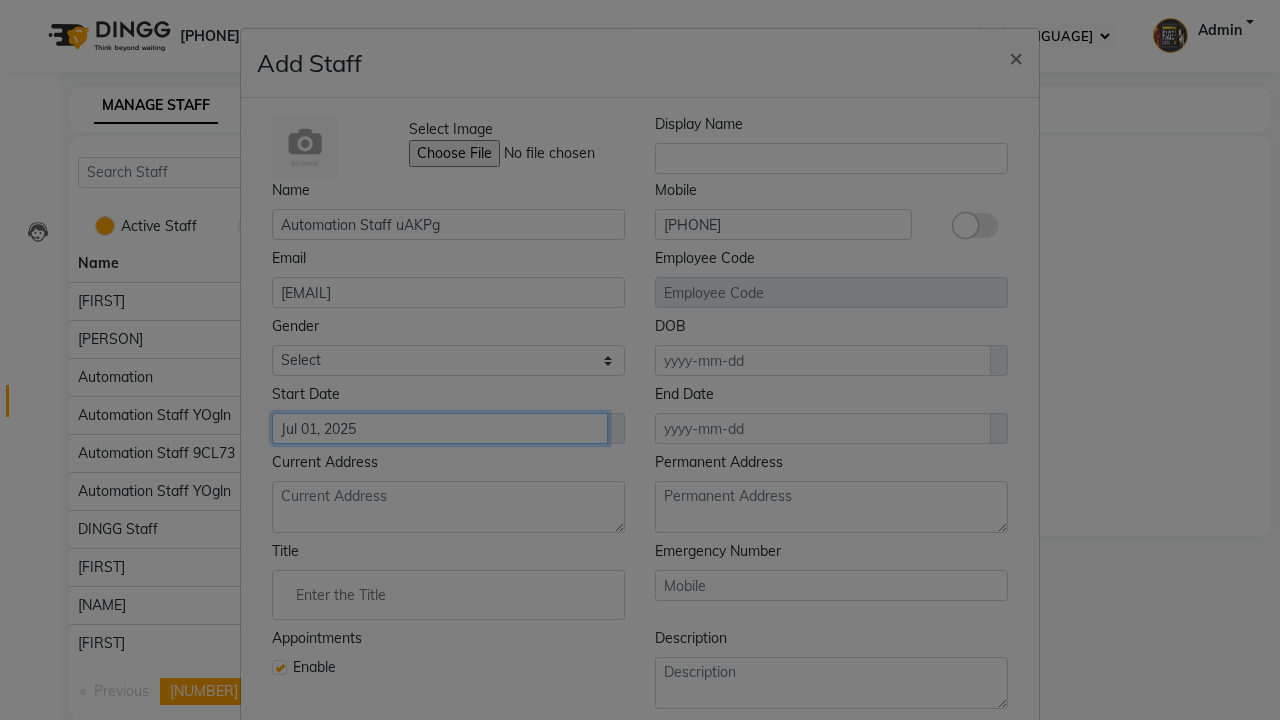 type on "Jul 01, 2025" 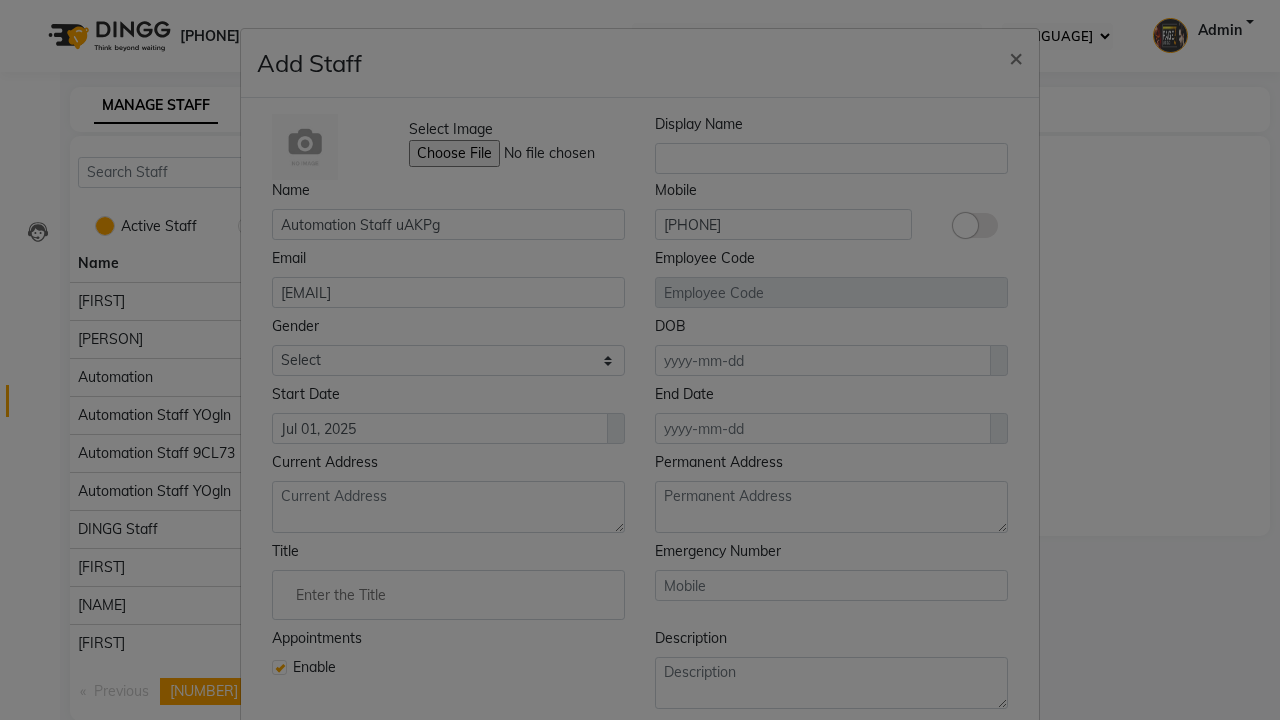 click on "Save" at bounding box center [992, 818] 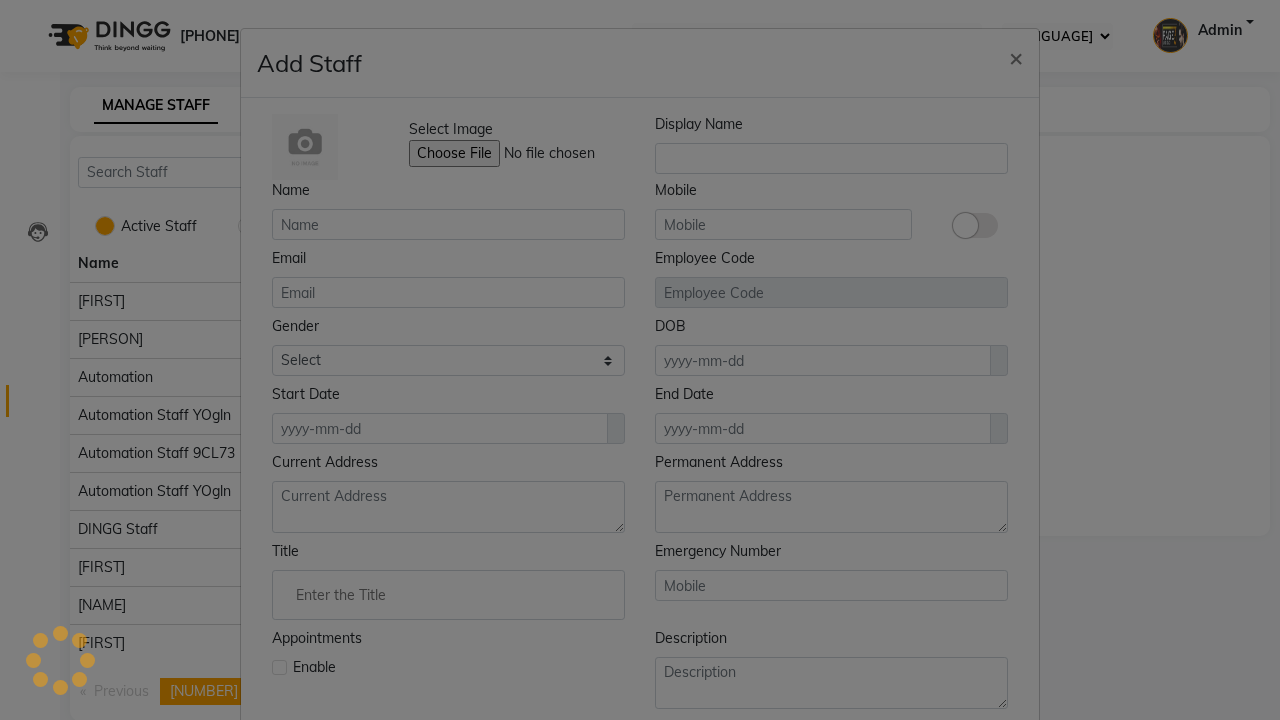 scroll, scrollTop: 162, scrollLeft: 0, axis: vertical 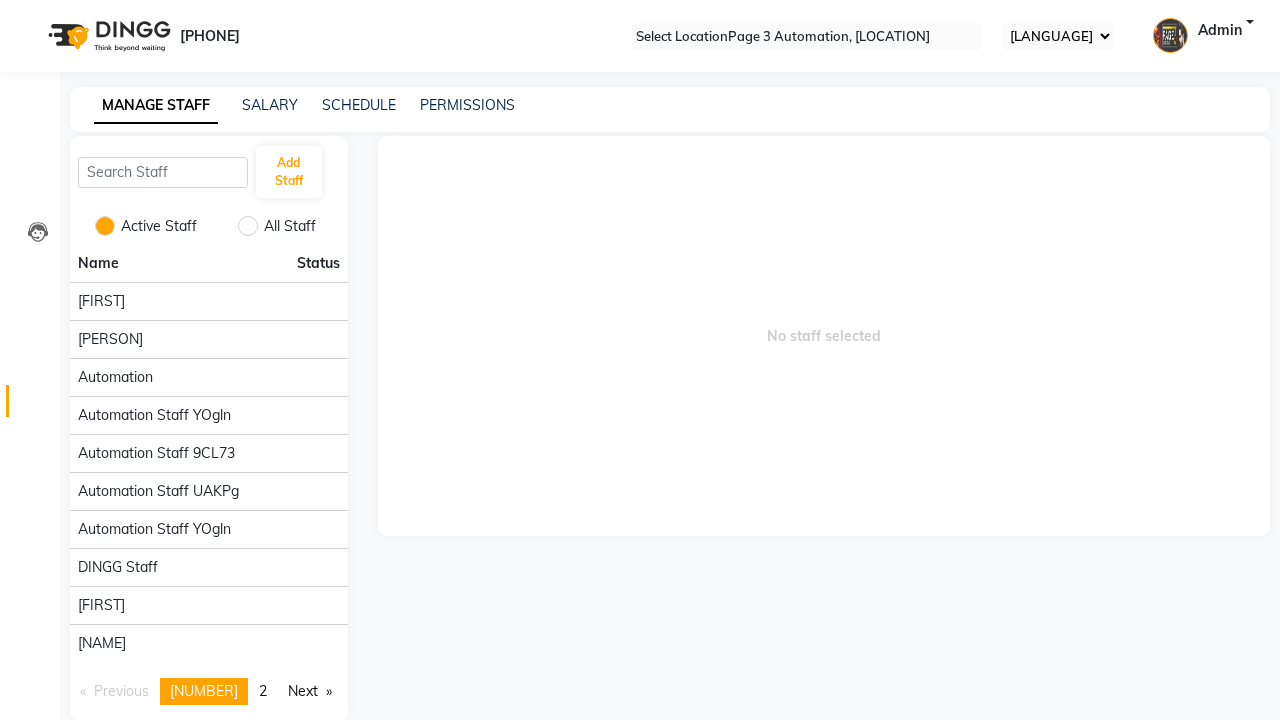 click on "Employee created successfully." at bounding box center (640, 782) 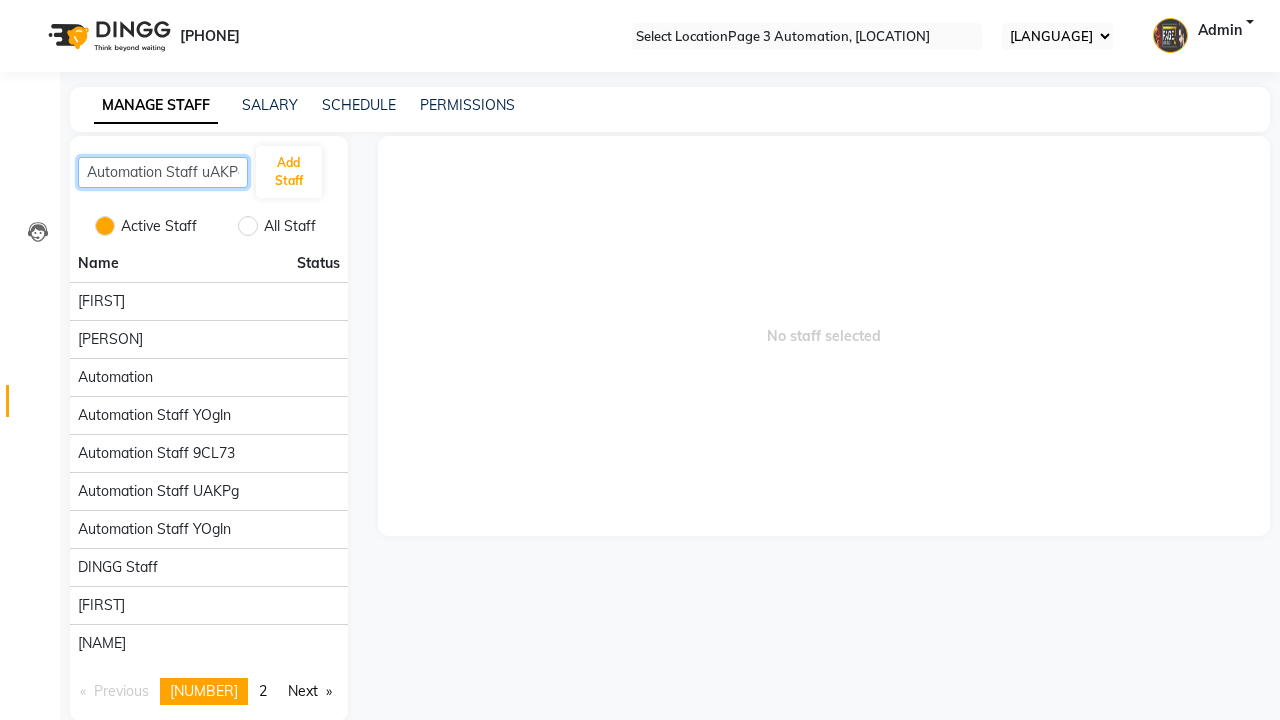 scroll, scrollTop: 0, scrollLeft: 10, axis: horizontal 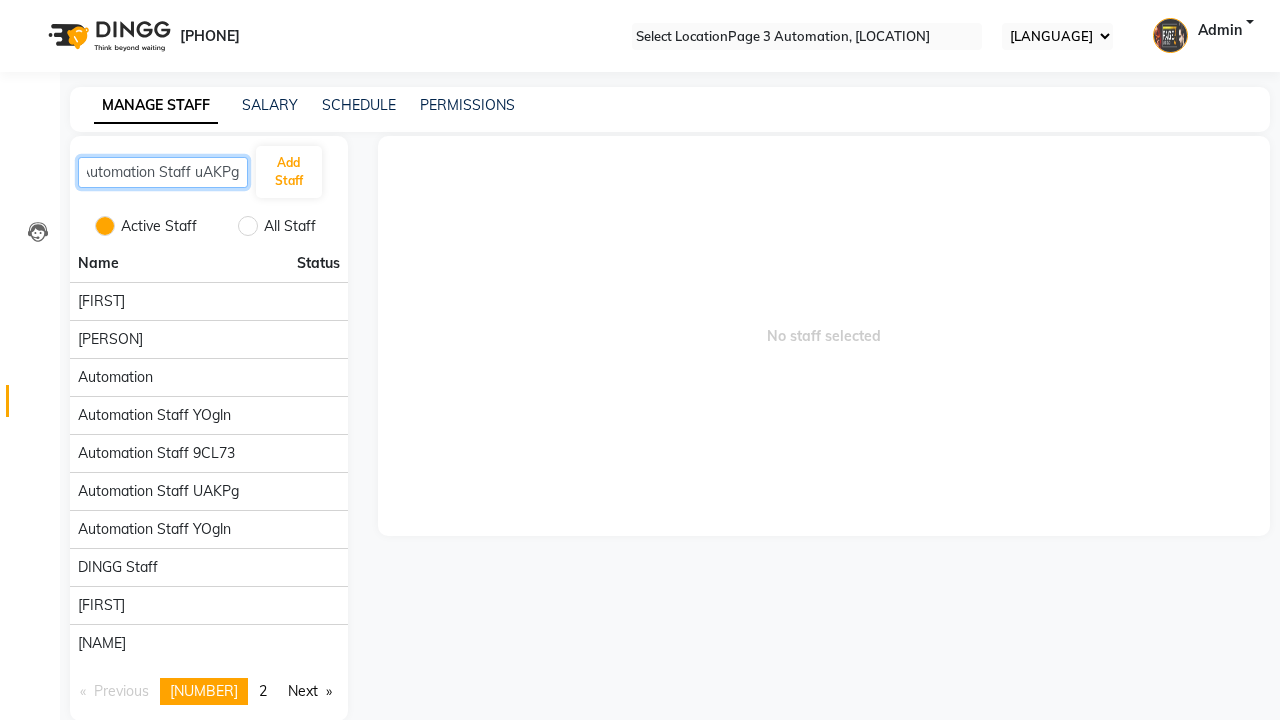 type on "Automation Staff uAKPg" 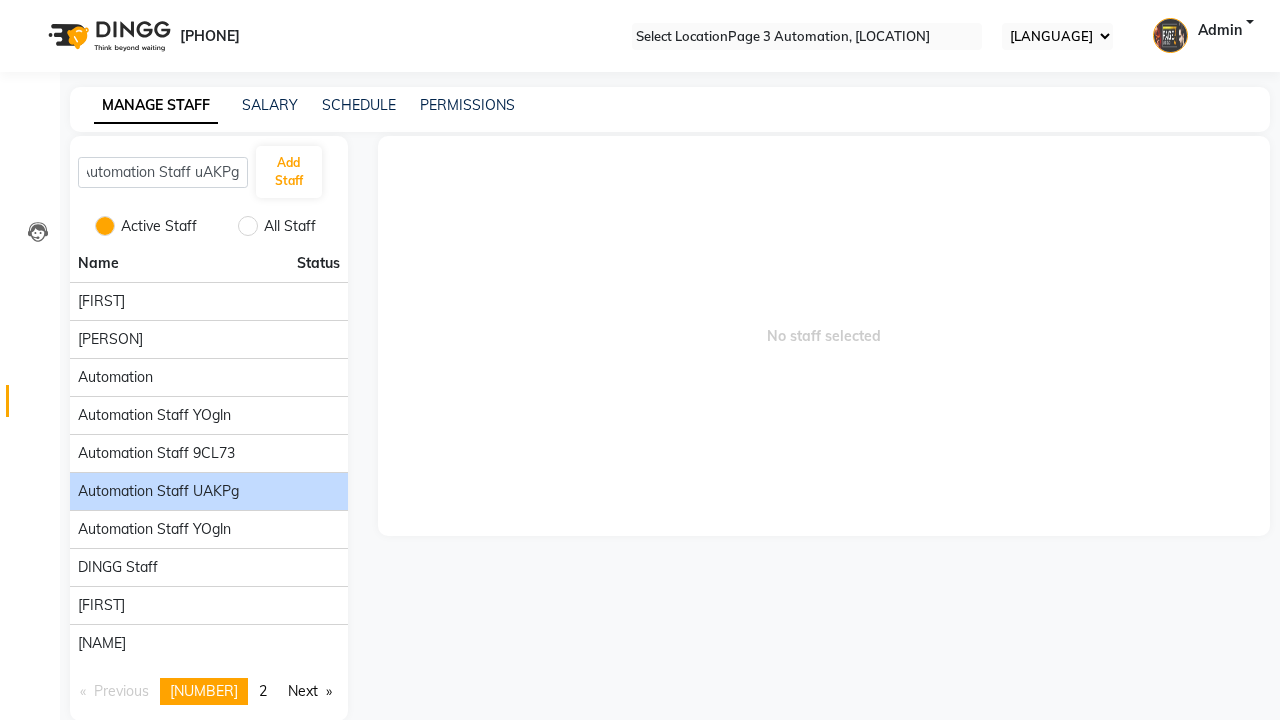 click on "Automation Staff uAKPg" at bounding box center (101, 301) 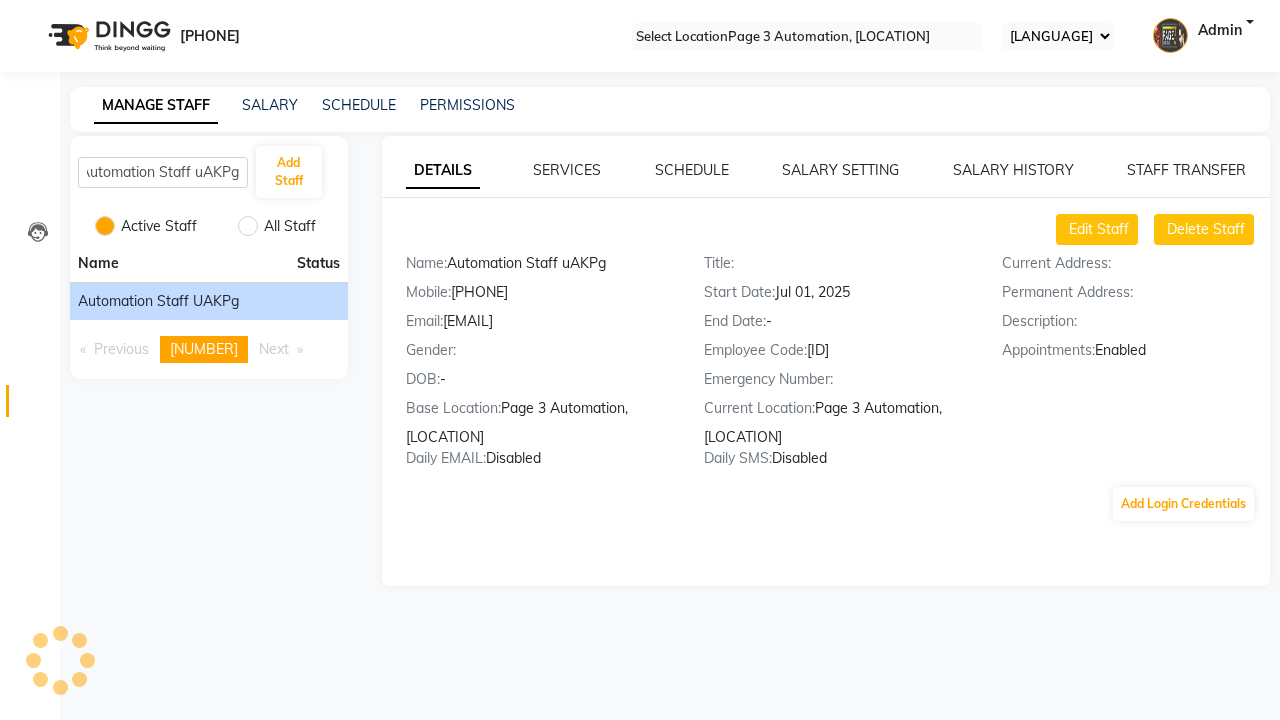 scroll, scrollTop: 0, scrollLeft: 0, axis: both 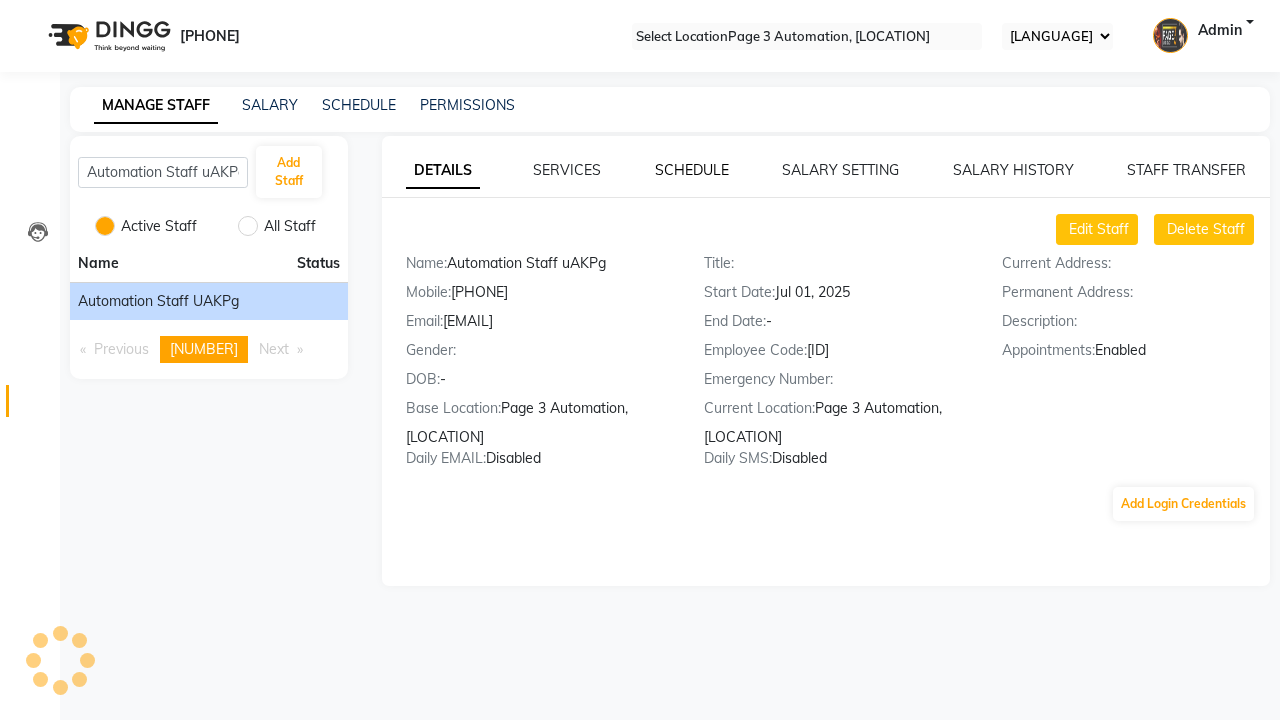 click on "SCHEDULE" at bounding box center (443, 171) 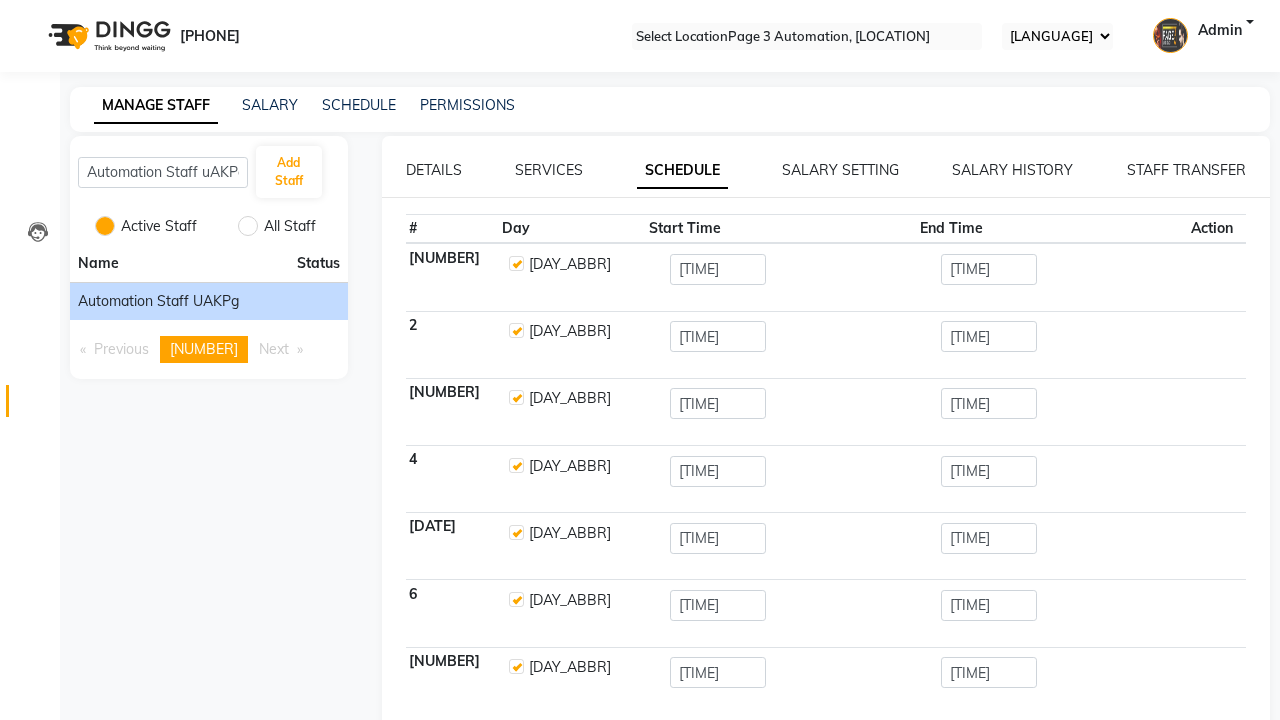click on "SCHEDULE" at bounding box center (682, 171) 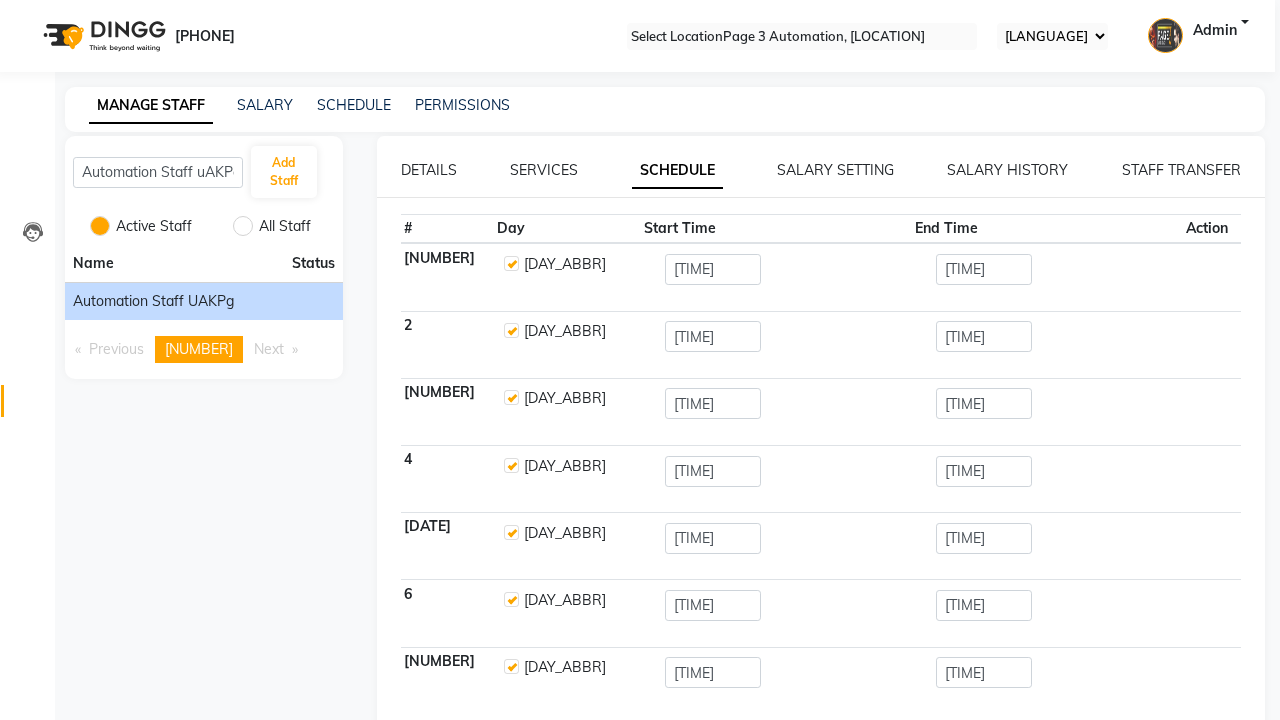 click at bounding box center (511, 263) 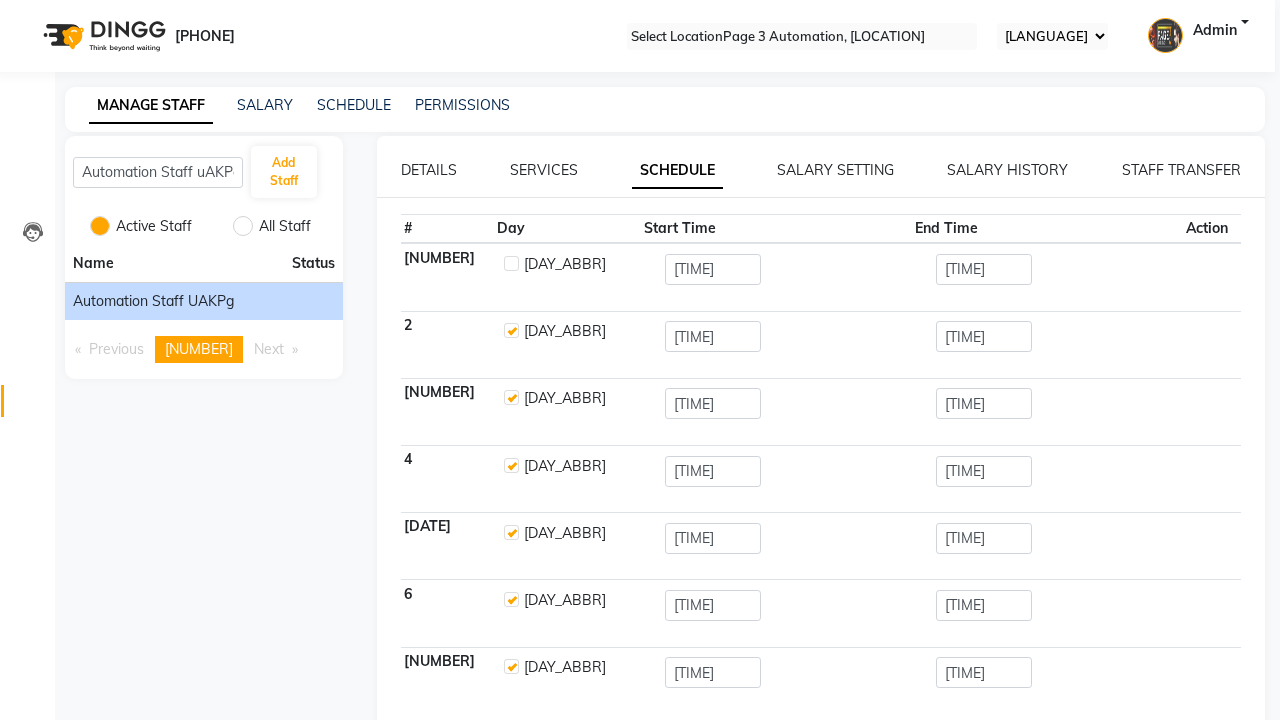 checkbox on "false" 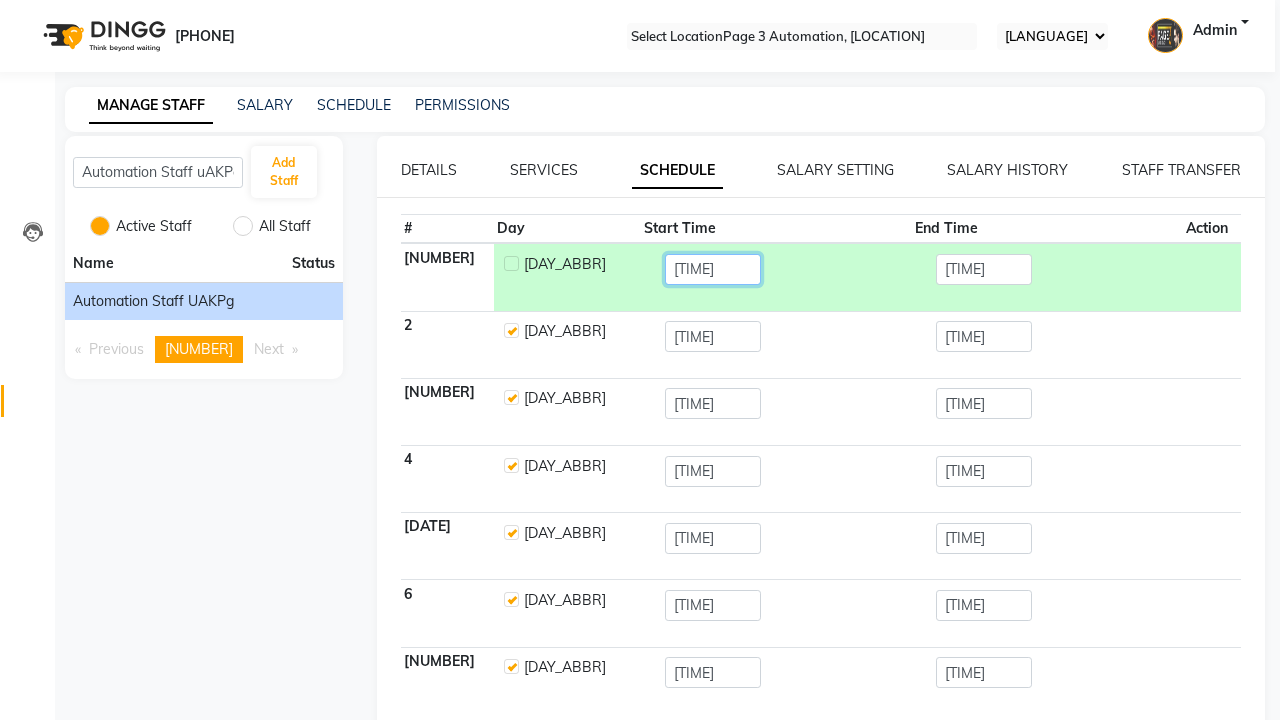 click on "[TIME]" at bounding box center [713, 269] 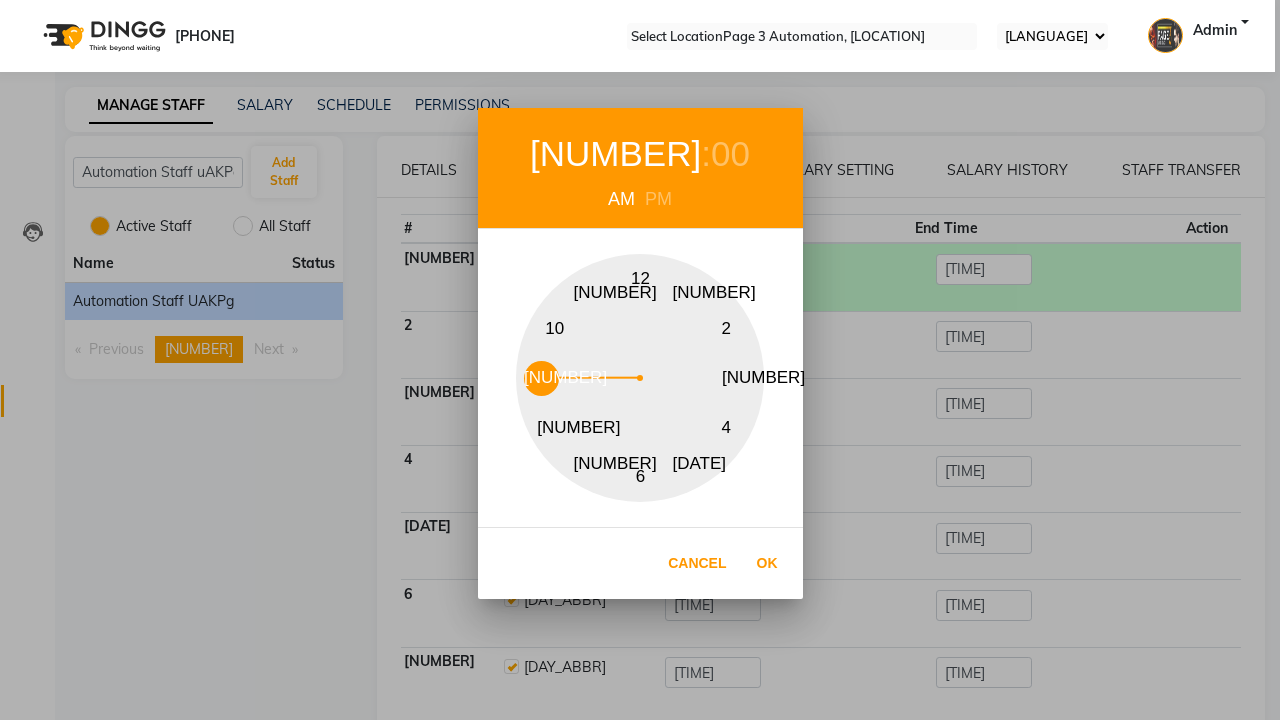 click on "[NUMBER]" at bounding box center (615, 154) 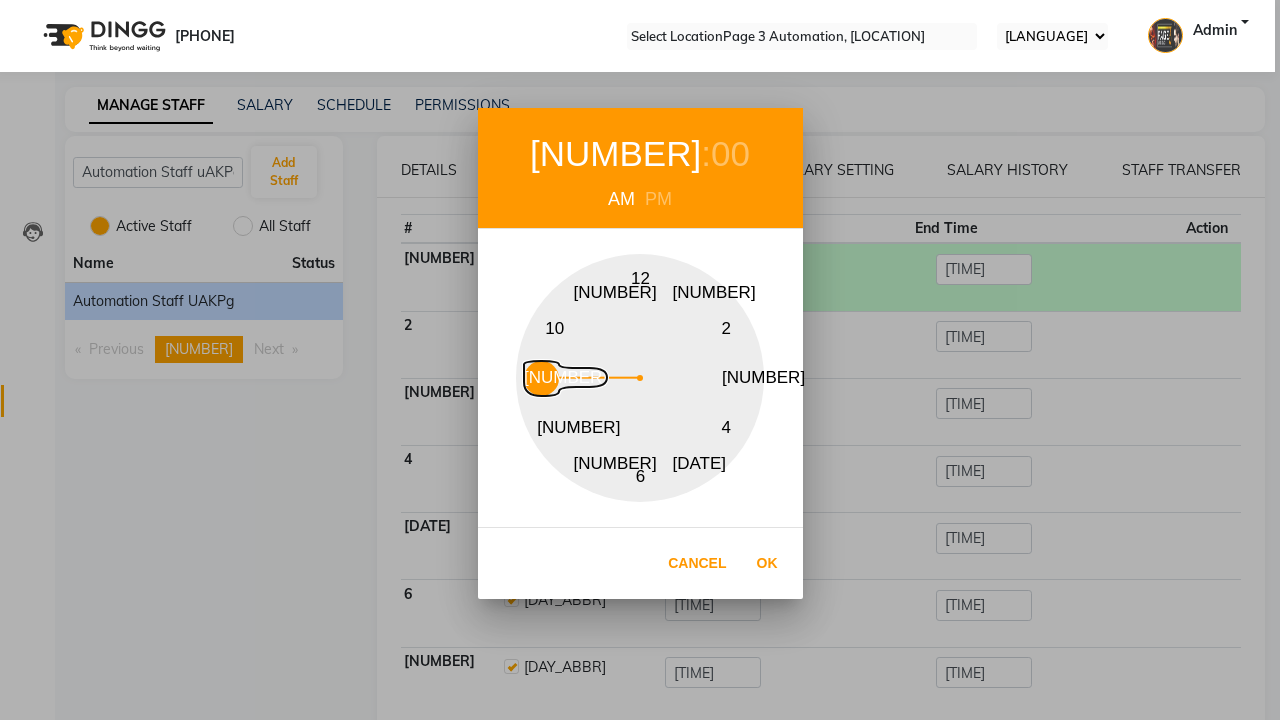 click on "[NUMBER]" at bounding box center (541, 378) 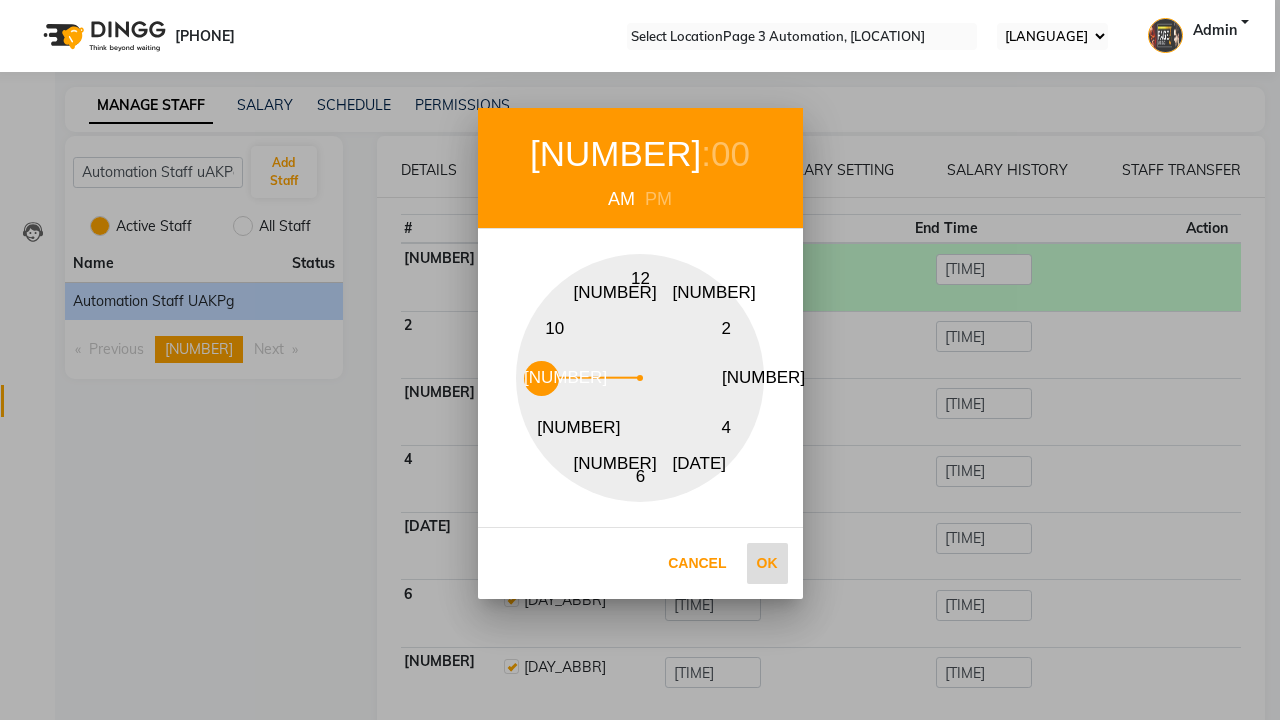 click on "Ok" at bounding box center (767, 563) 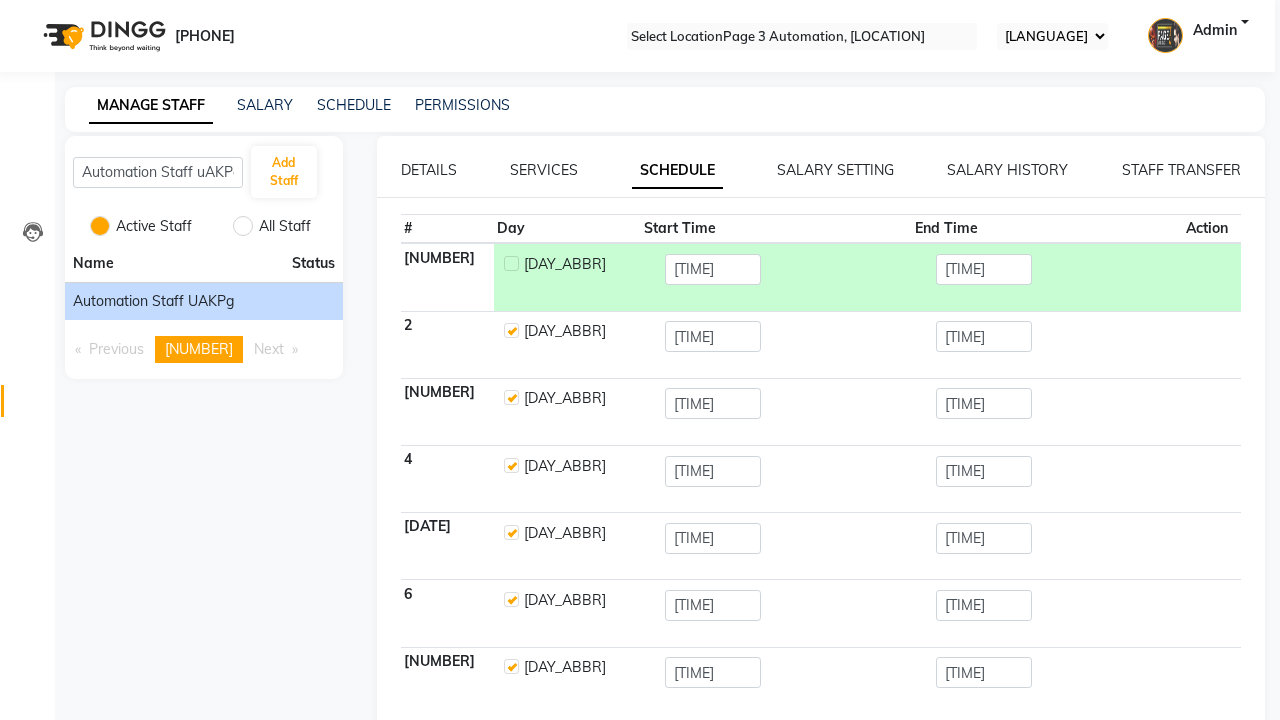 scroll, scrollTop: 0, scrollLeft: 5, axis: horizontal 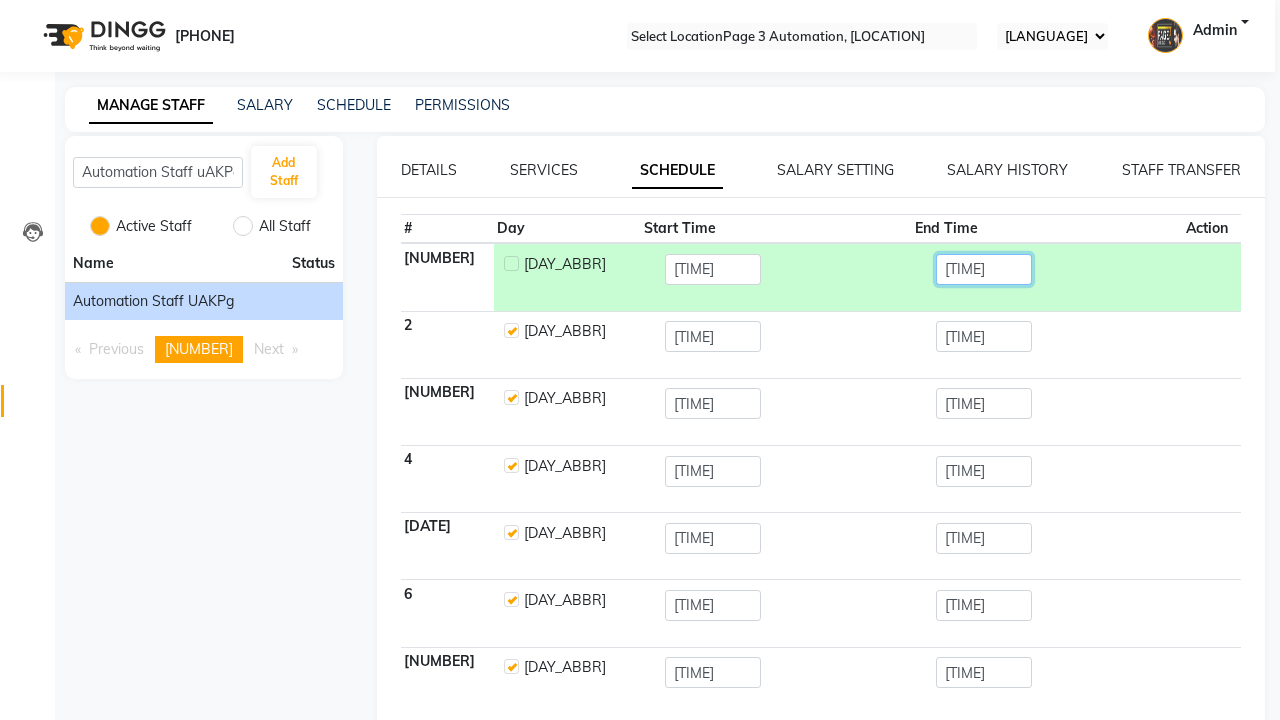 click on "[TIME]" at bounding box center (713, 269) 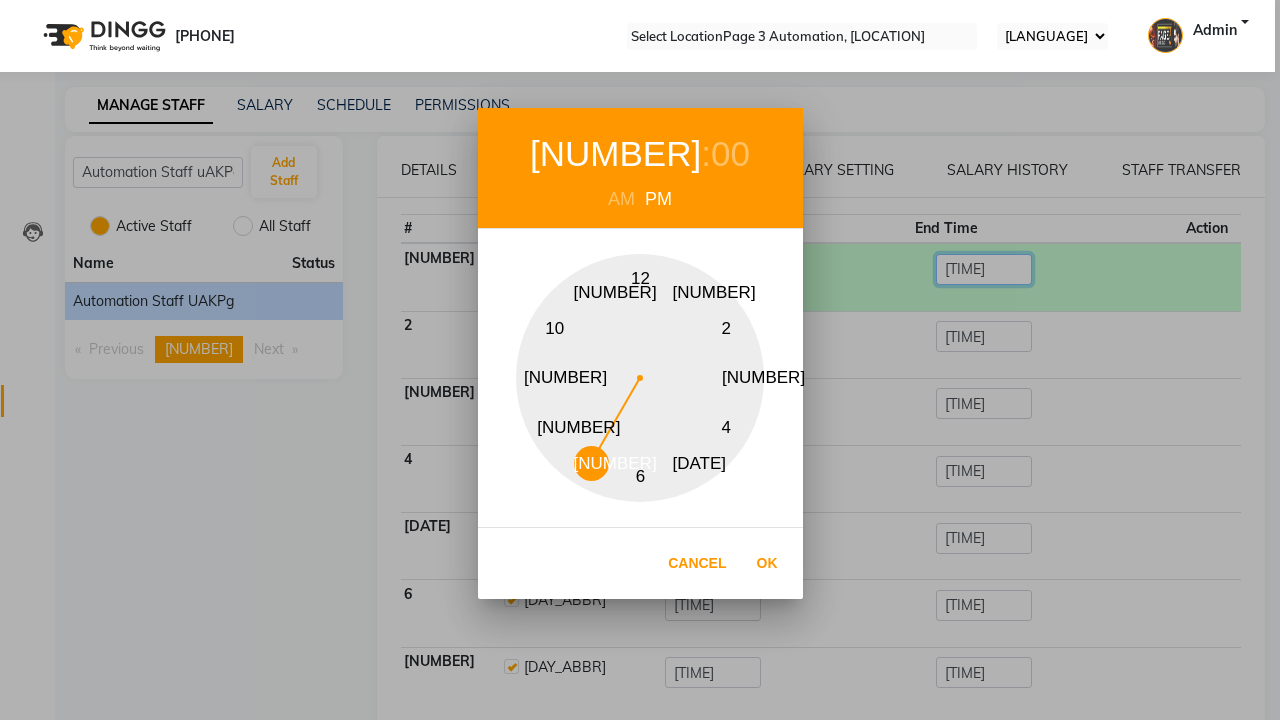 scroll, scrollTop: 79, scrollLeft: 0, axis: vertical 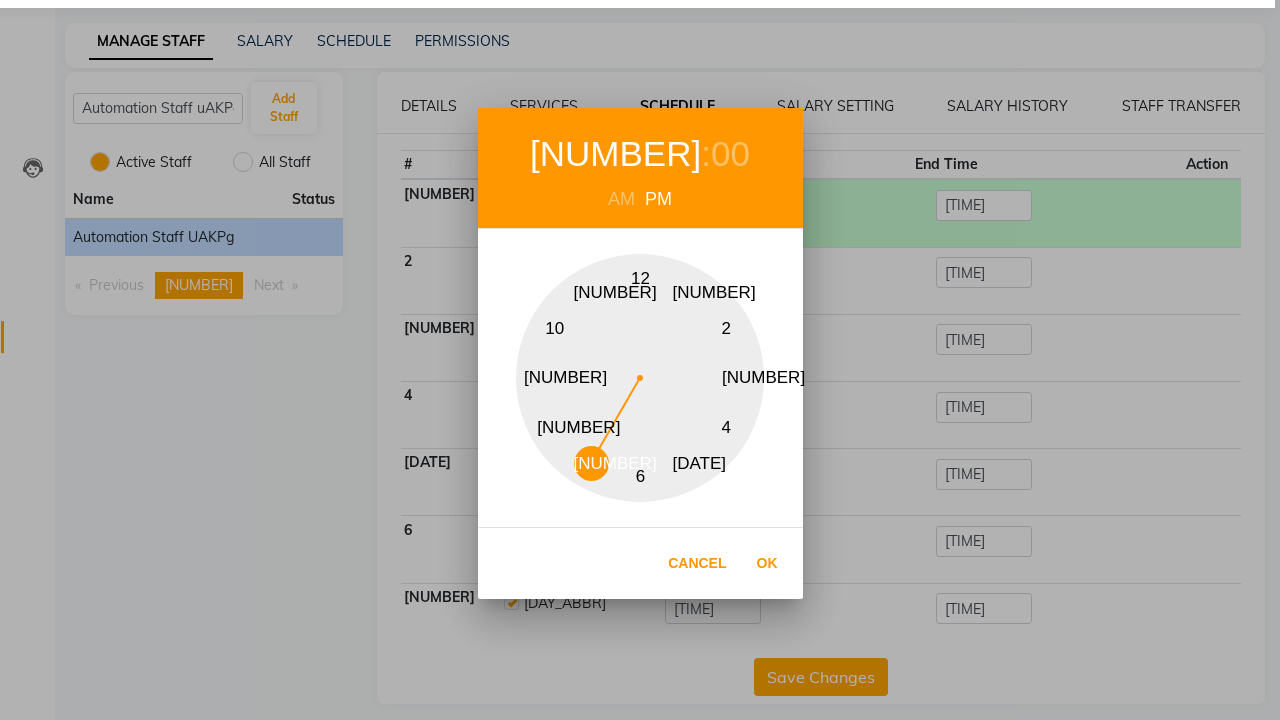 click on "[NUMBER]" at bounding box center (615, 154) 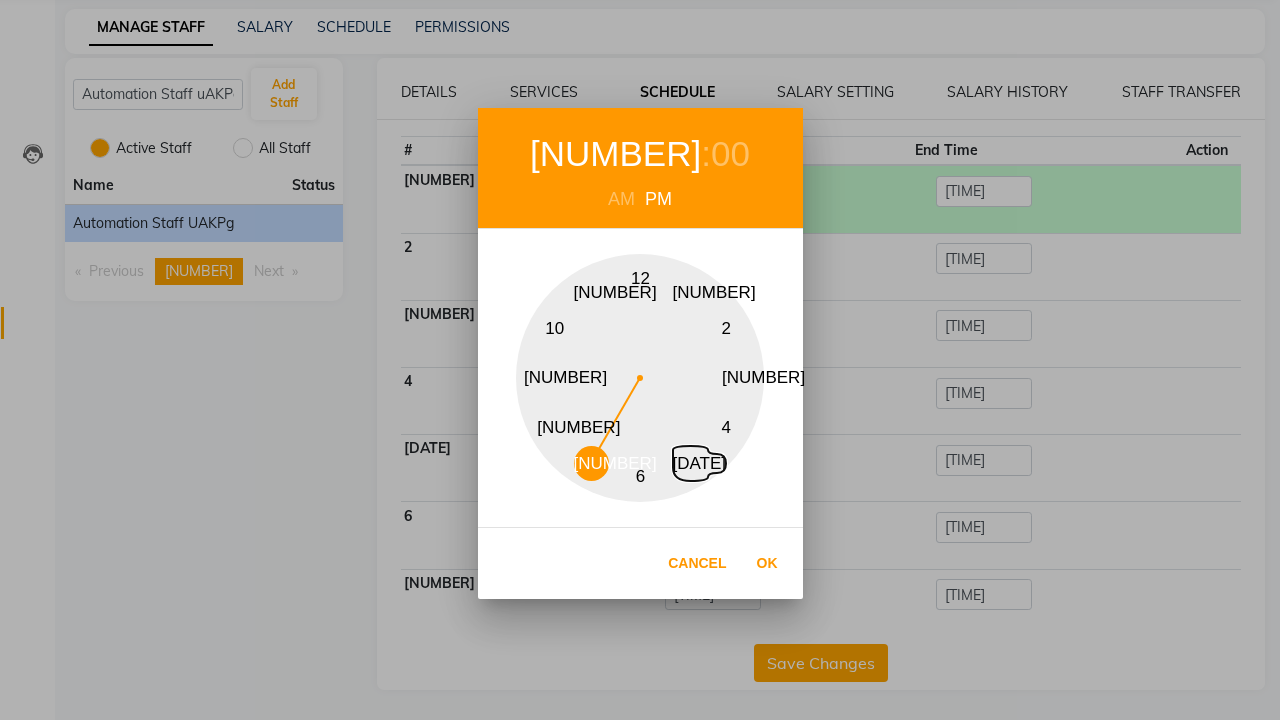 click on "[DATE]" at bounding box center (690, 463) 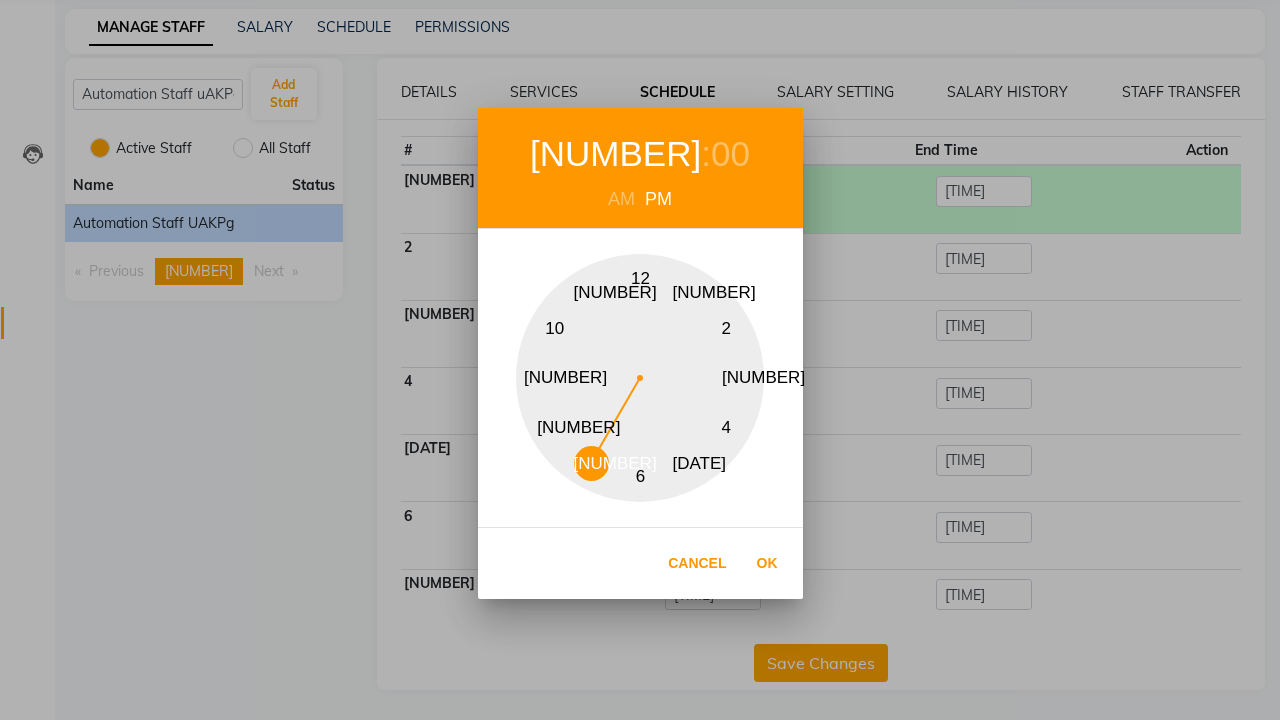 click on "PM" at bounding box center [658, 199] 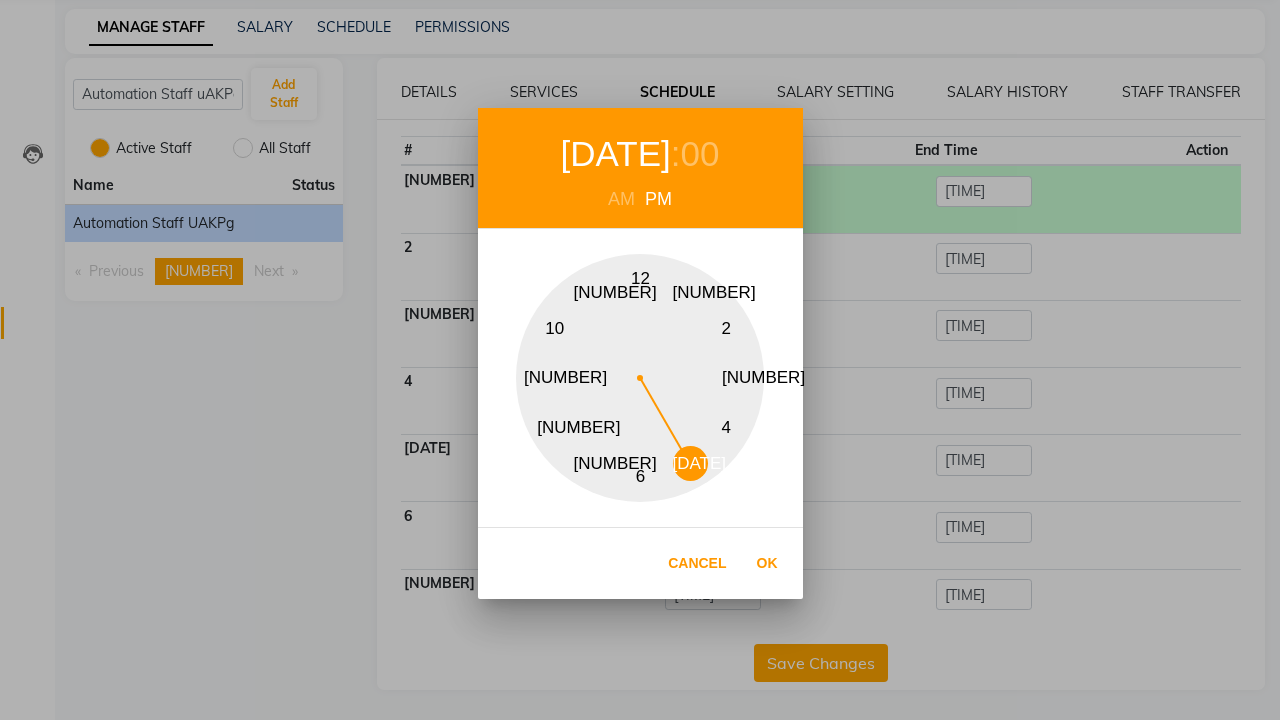 click on "00" at bounding box center (700, 154) 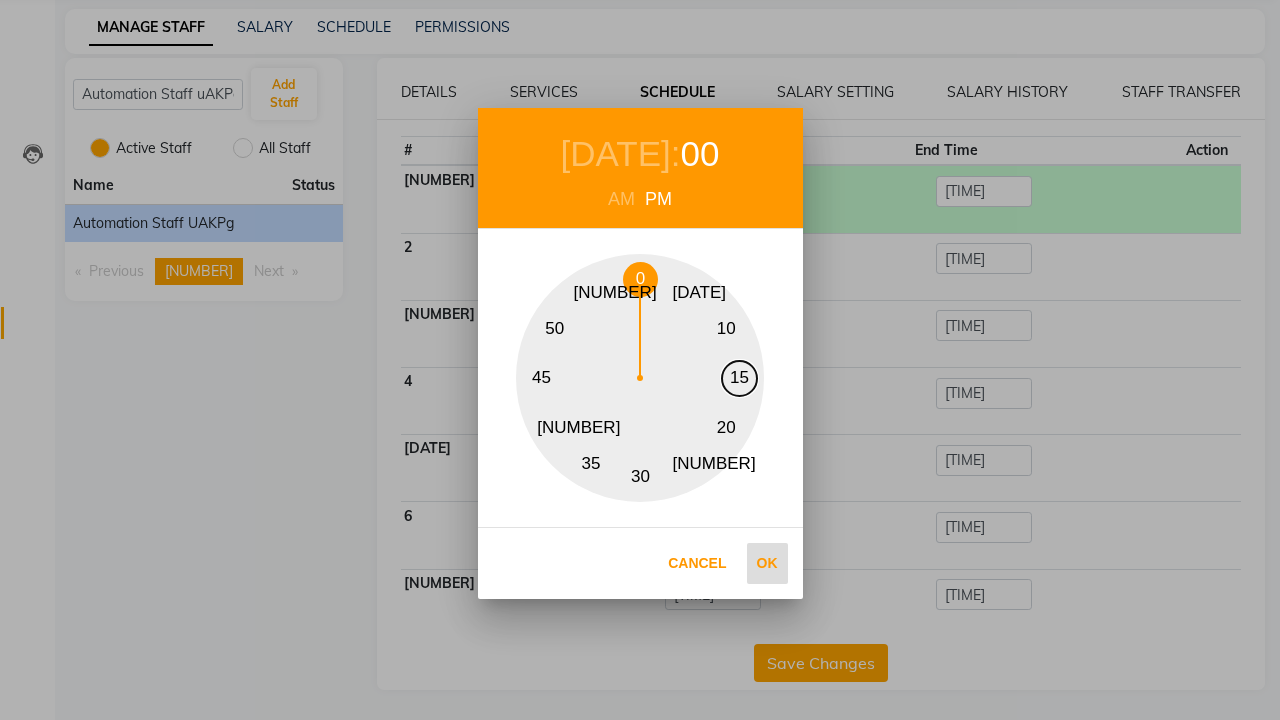 click on "15" at bounding box center [739, 378] 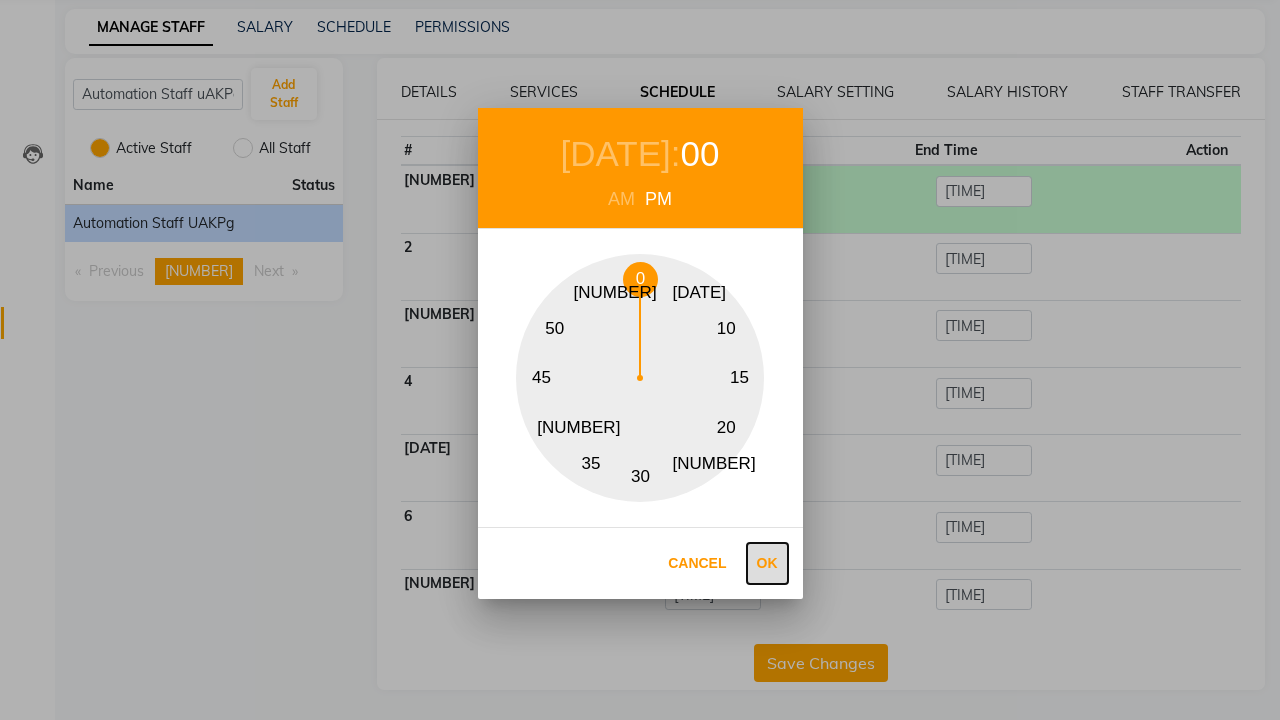 click on "Ok" at bounding box center [767, 563] 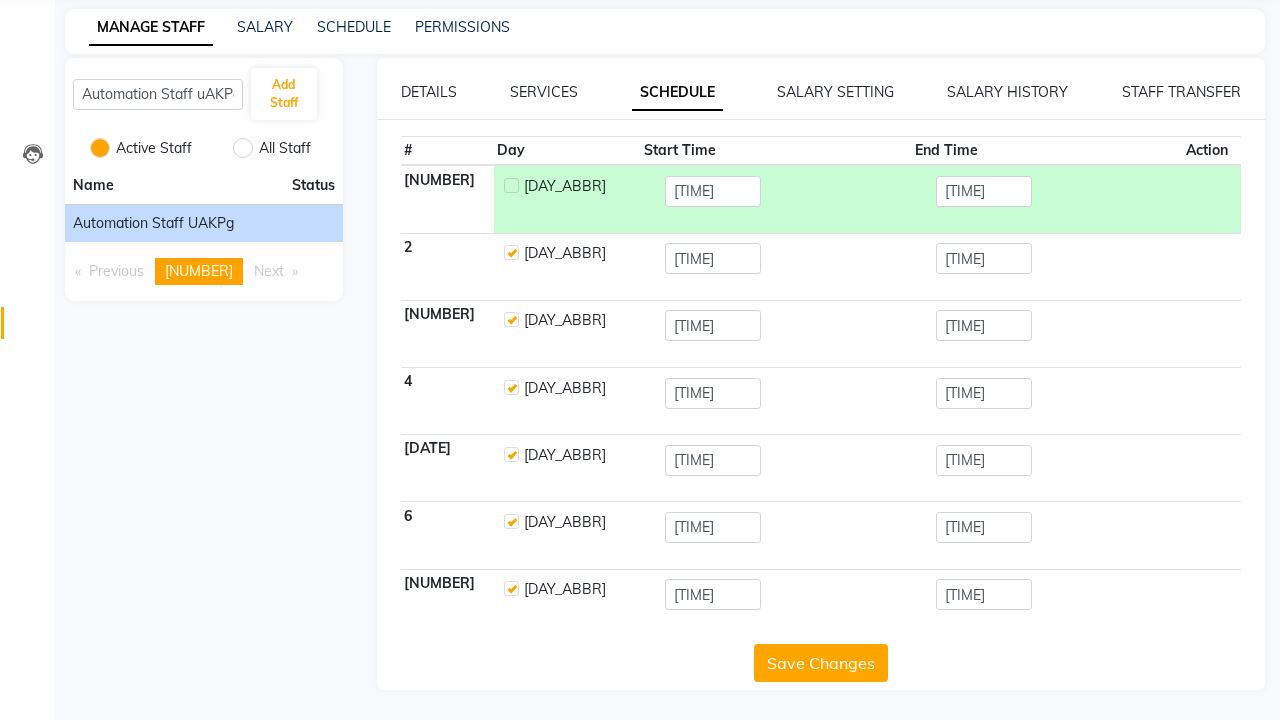 scroll, scrollTop: 0, scrollLeft: 0, axis: both 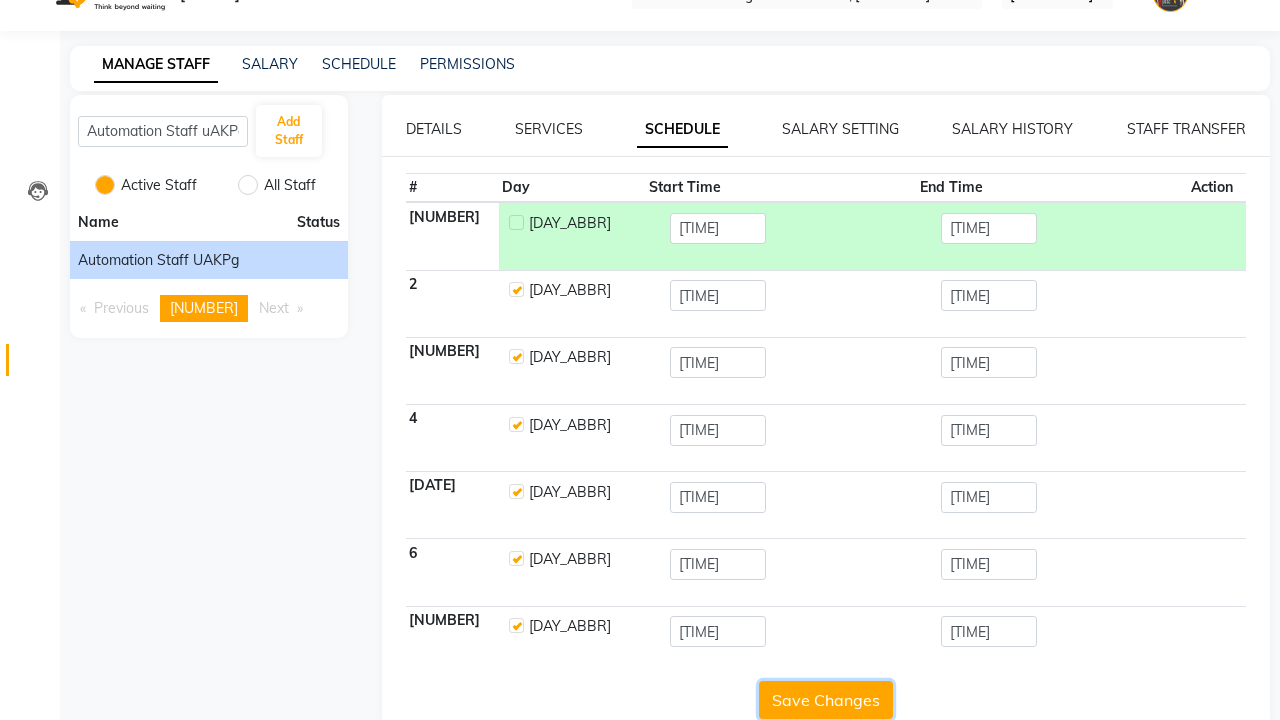 click on "Save Changes" at bounding box center [826, 700] 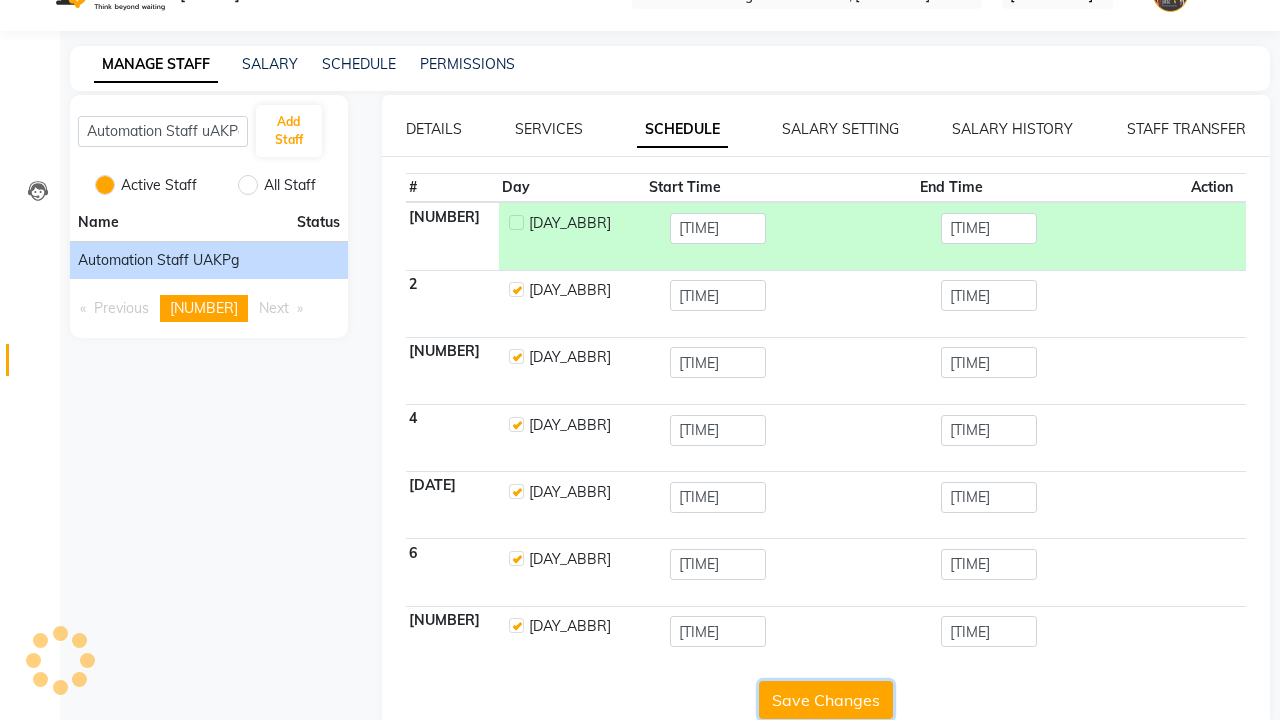 scroll, scrollTop: 79, scrollLeft: 0, axis: vertical 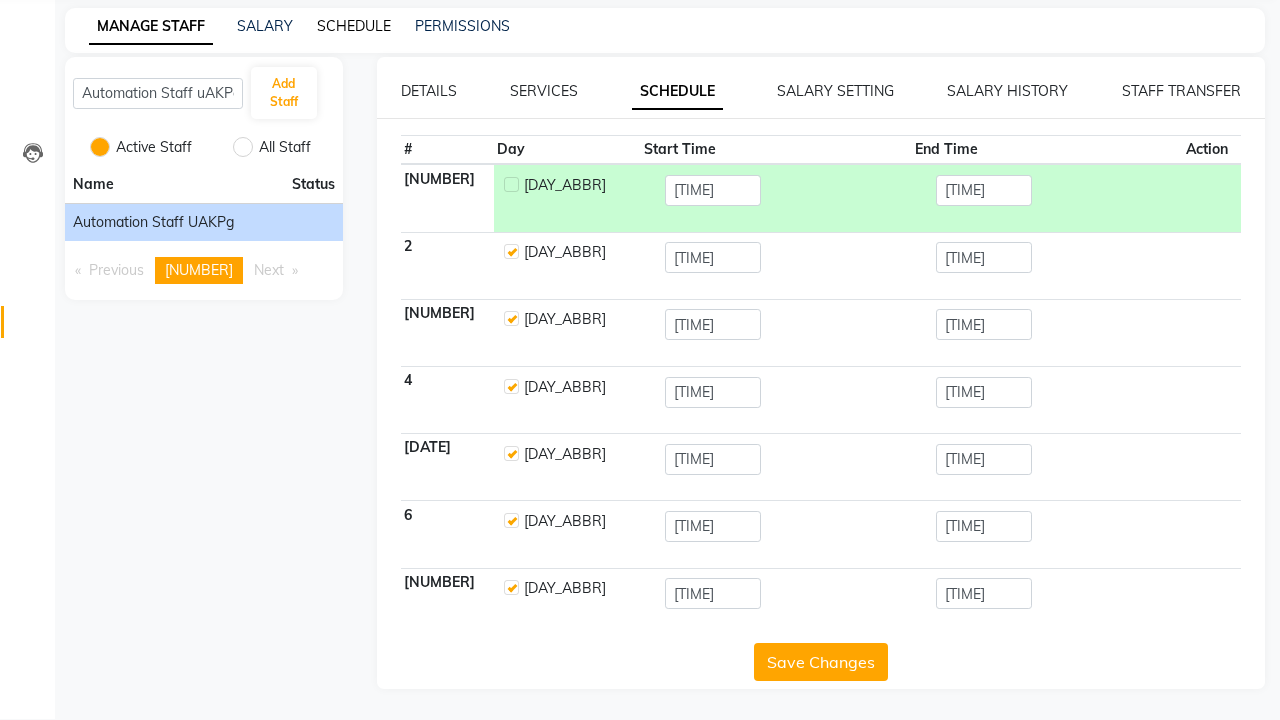 click on "SCHEDULE" at bounding box center [354, 26] 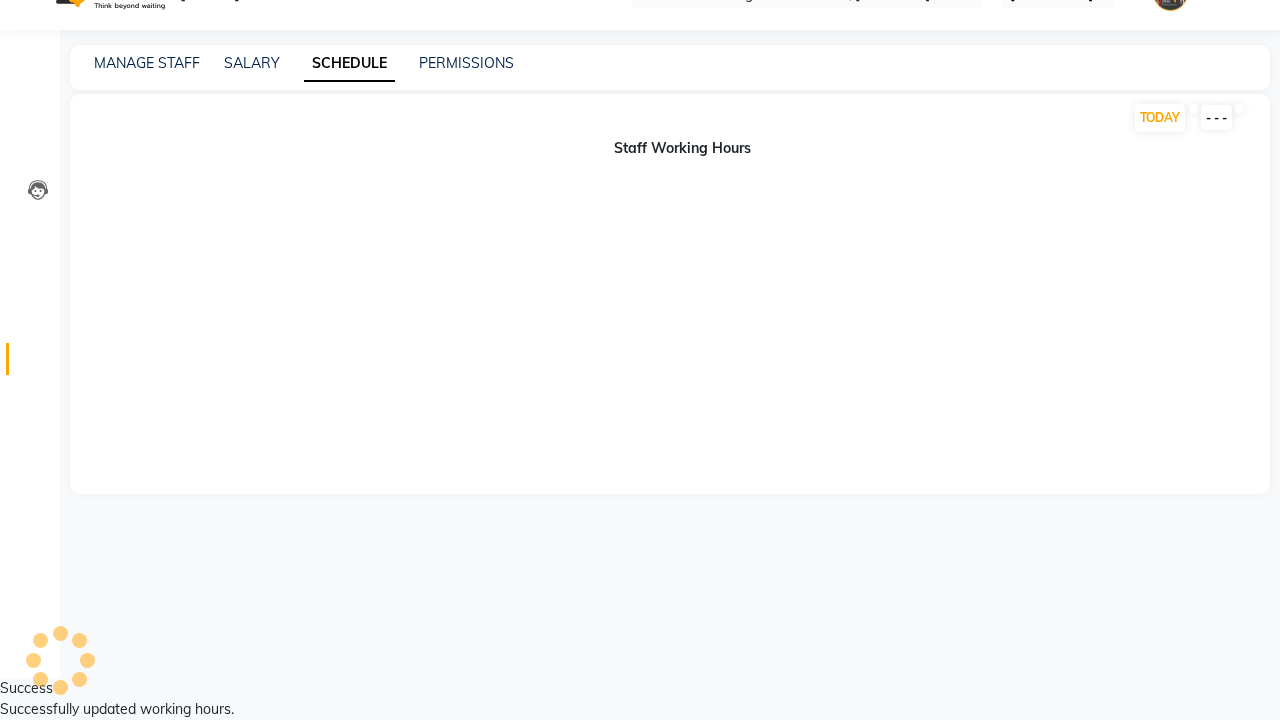 scroll, scrollTop: 0, scrollLeft: 0, axis: both 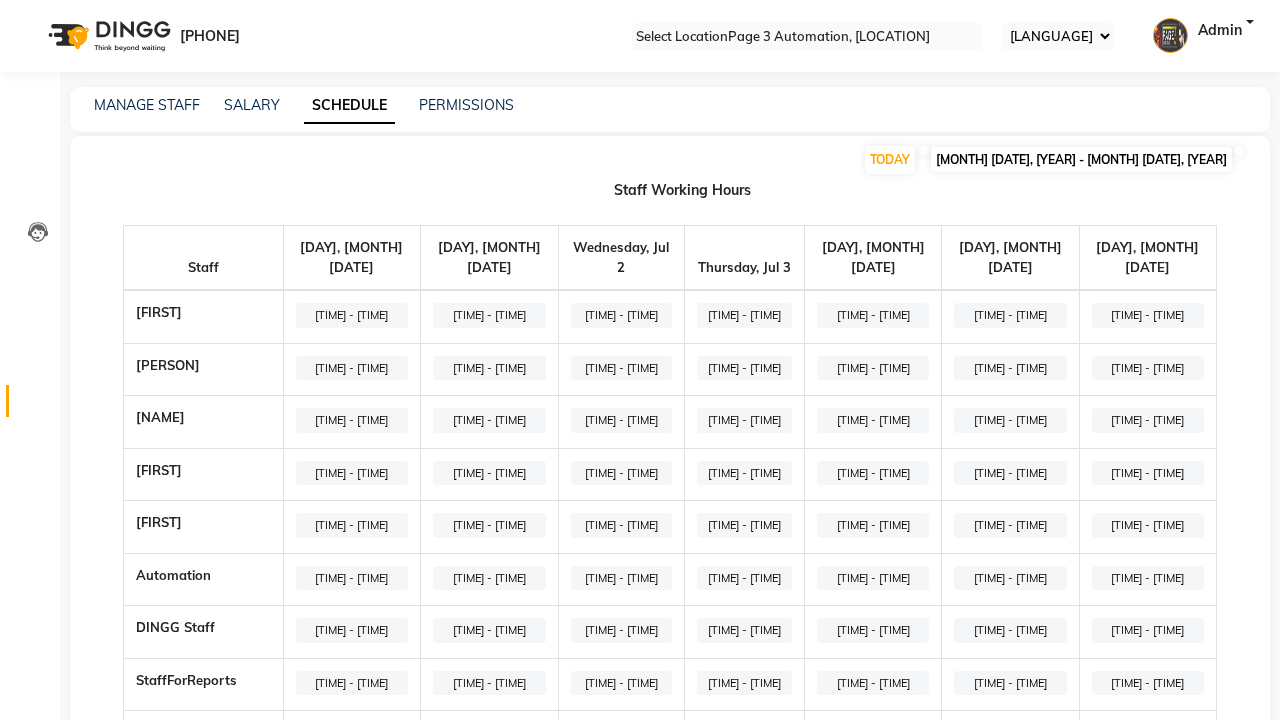 click at bounding box center (1239, 151) 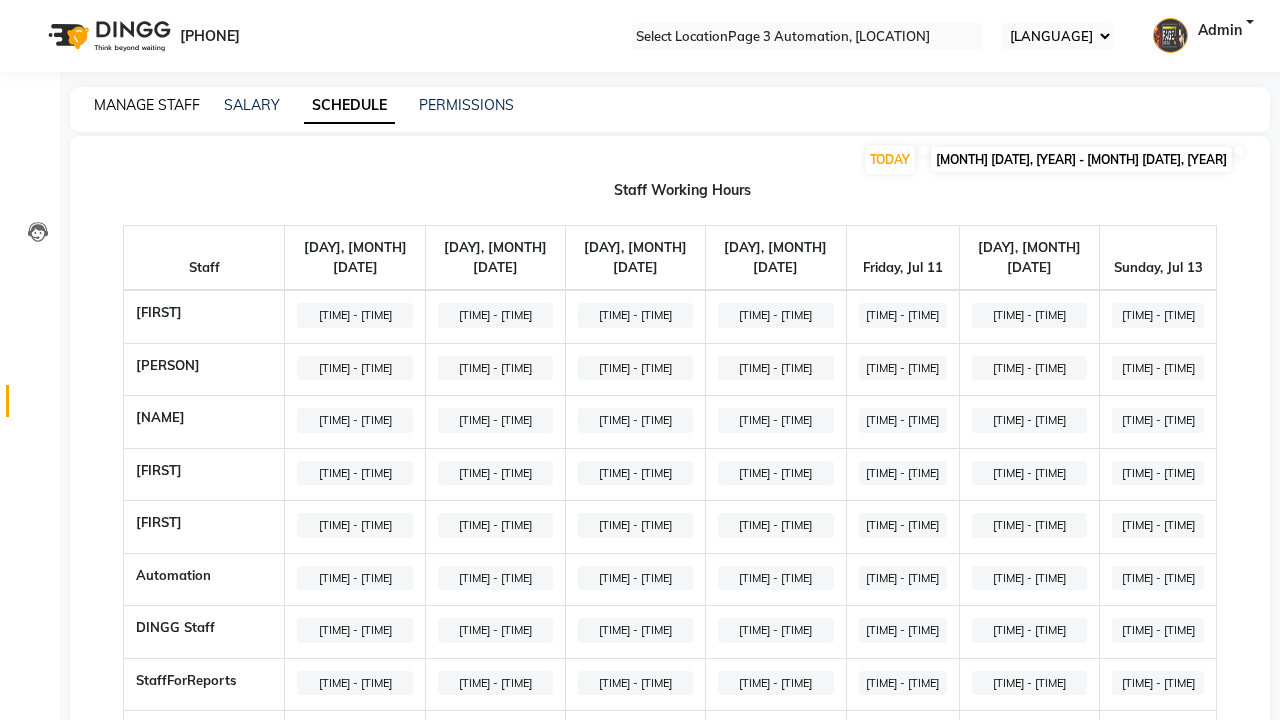click on "MANAGE STAFF" at bounding box center [147, 105] 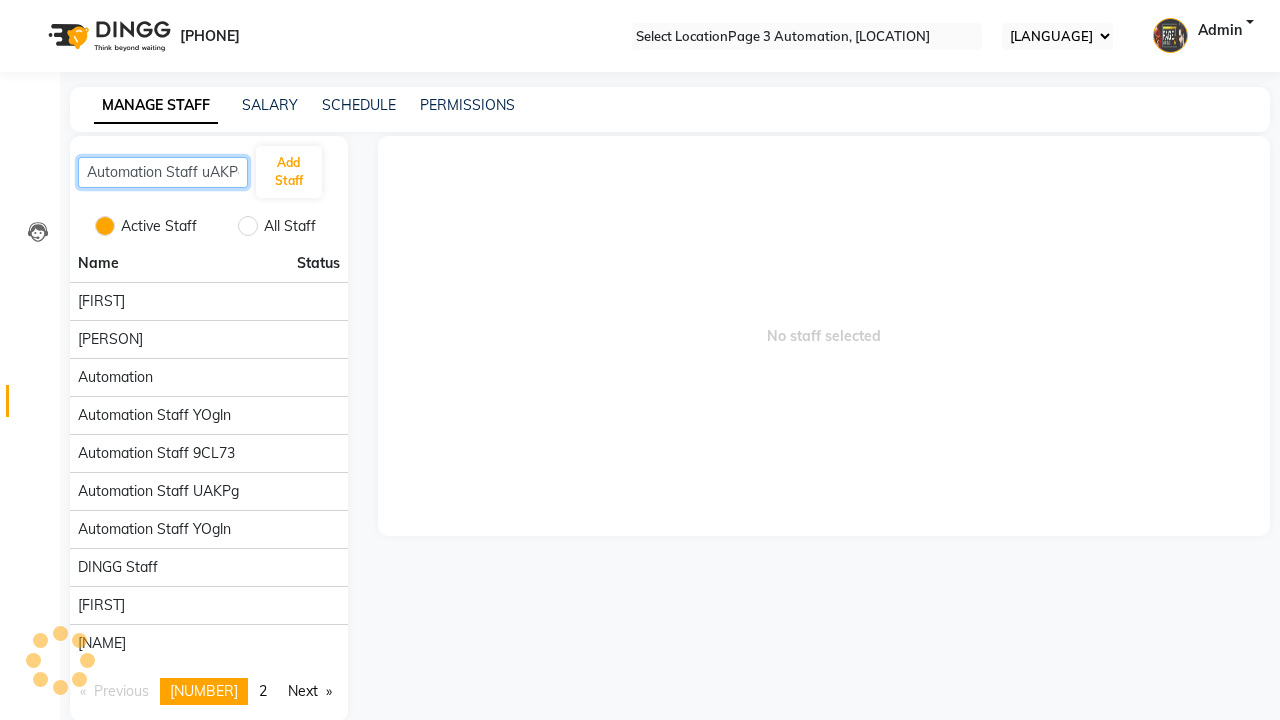 scroll, scrollTop: 0, scrollLeft: 10, axis: horizontal 